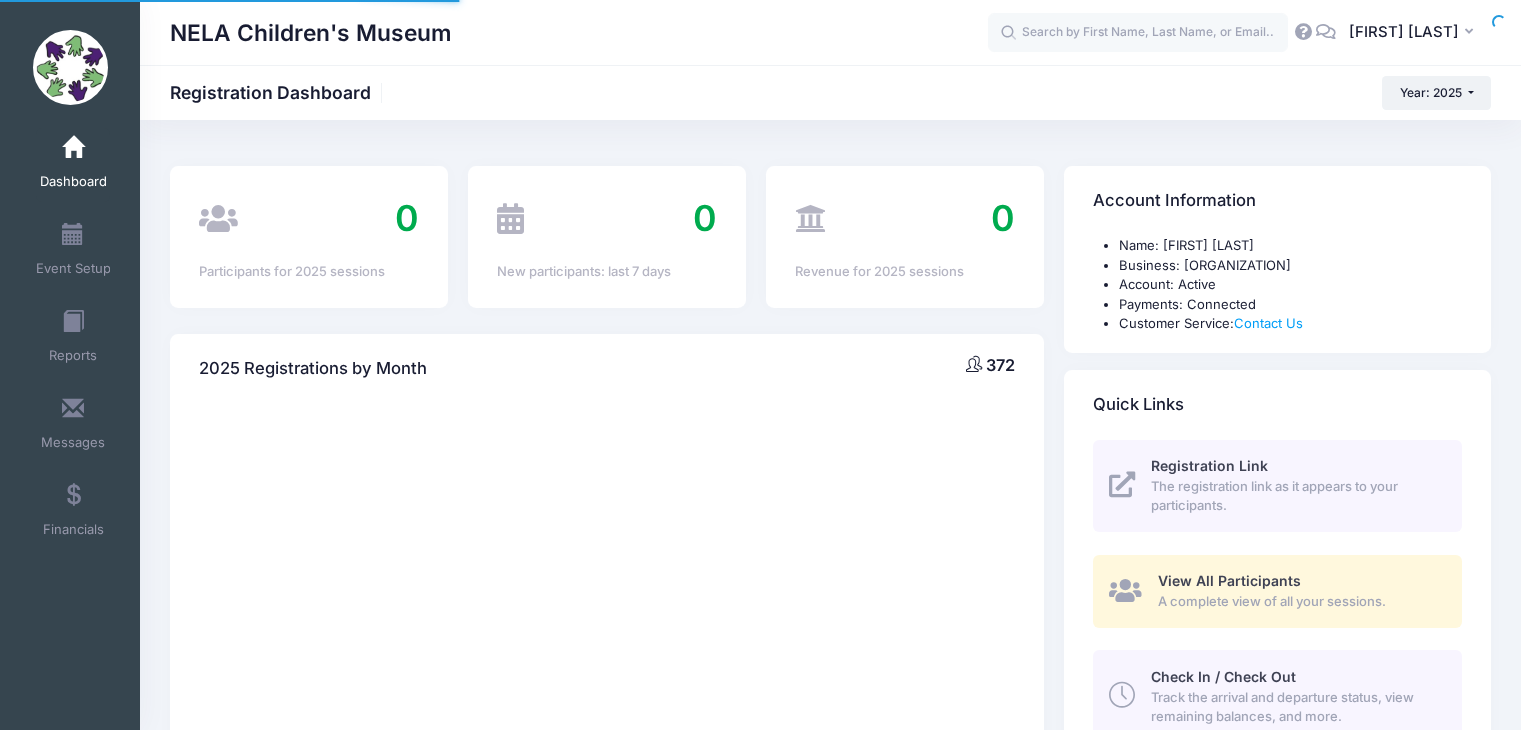 scroll, scrollTop: 0, scrollLeft: 0, axis: both 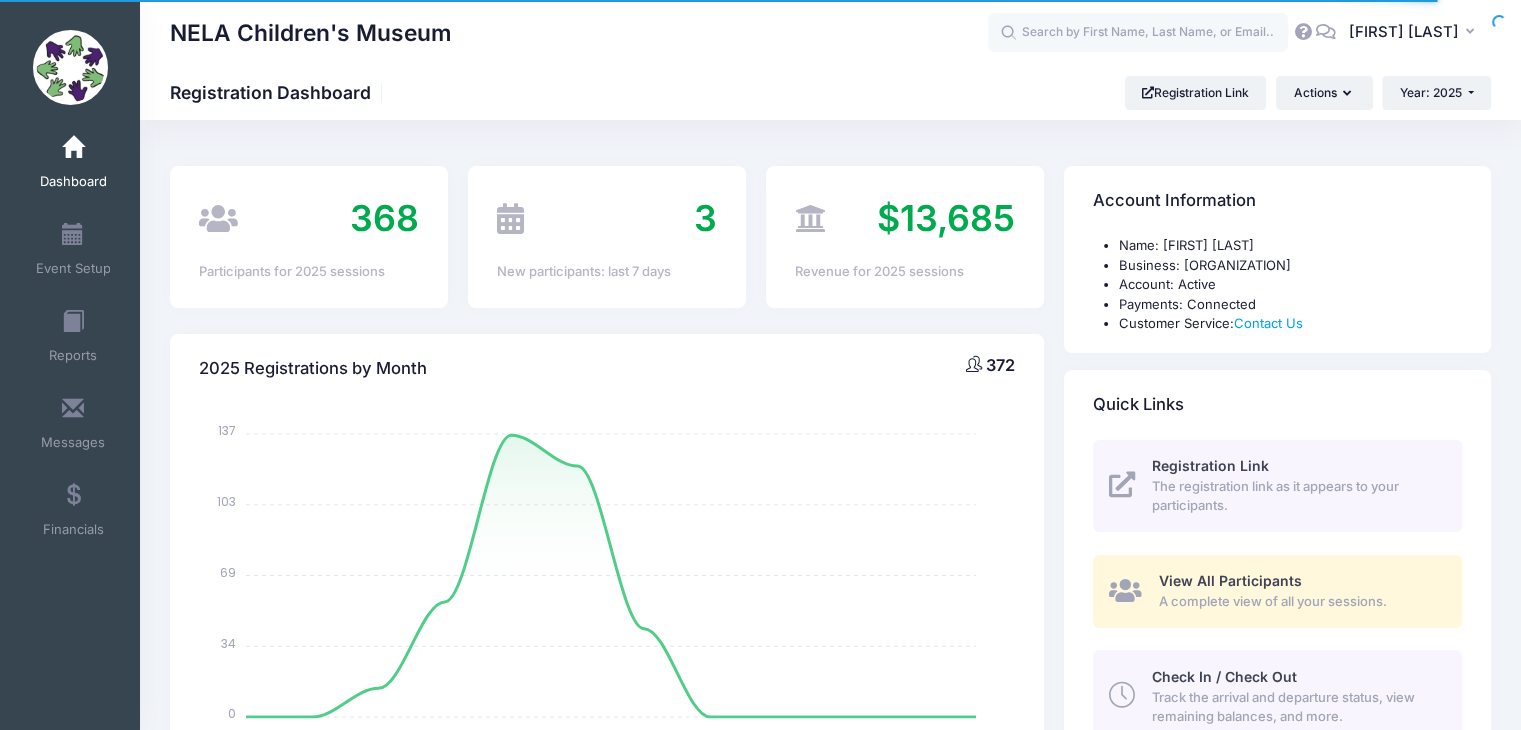 select 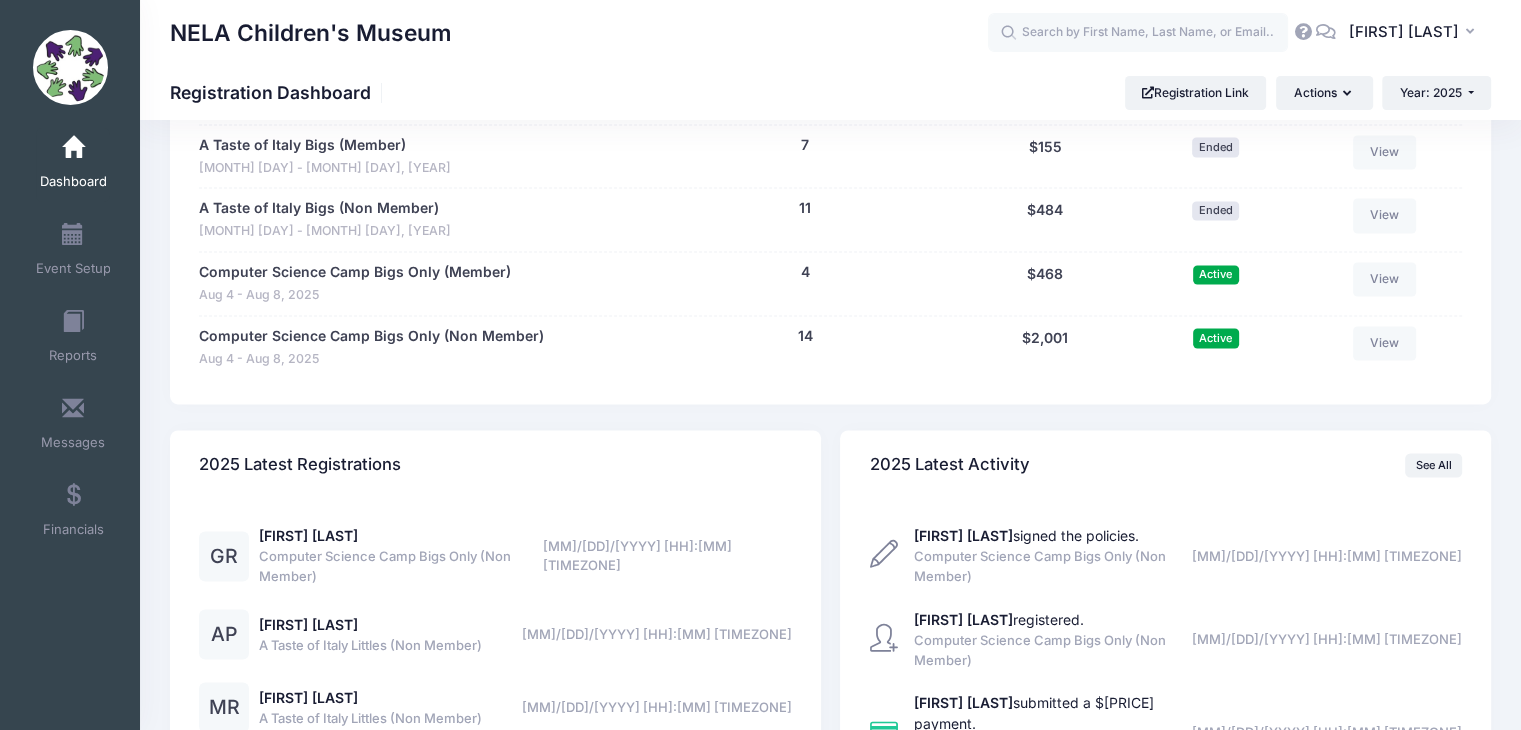 scroll, scrollTop: 3100, scrollLeft: 0, axis: vertical 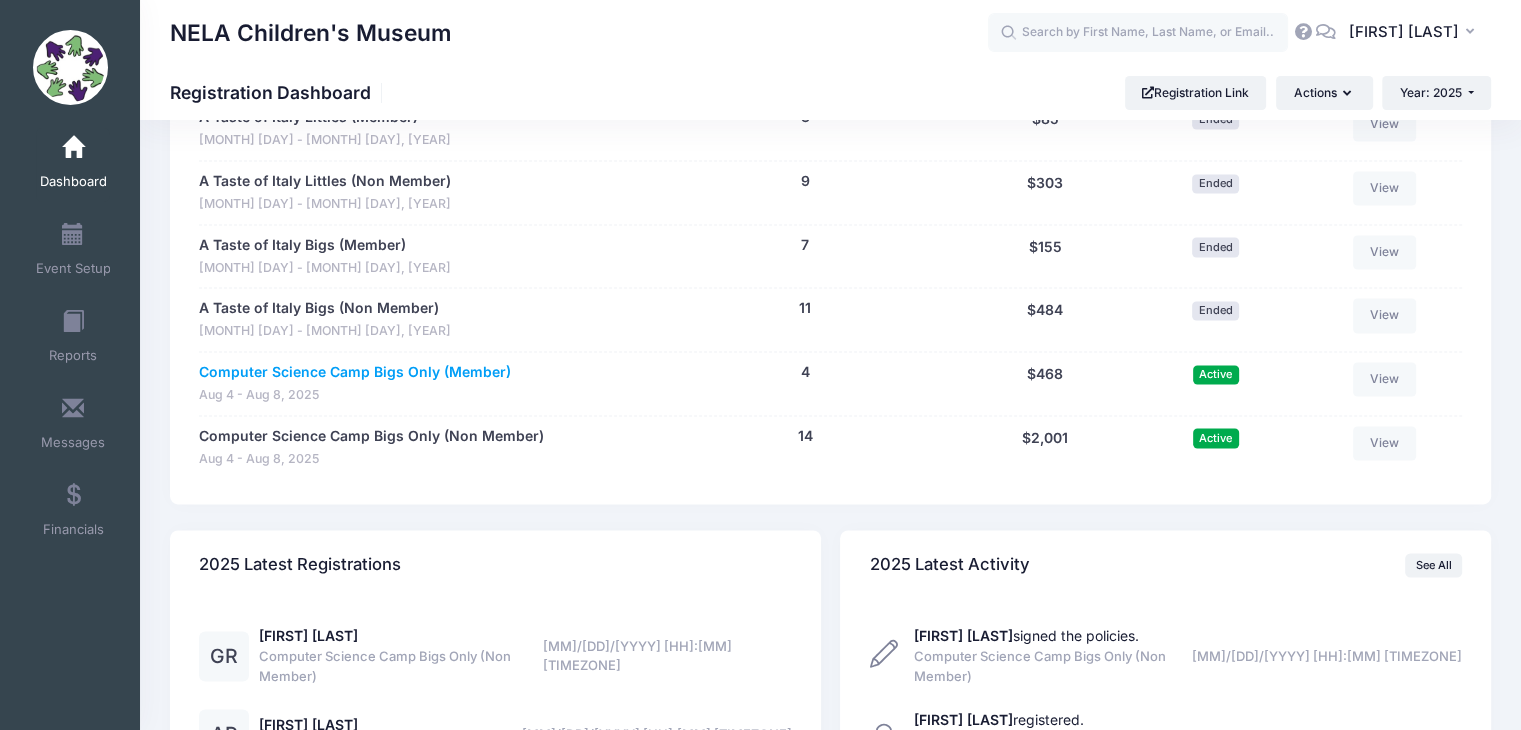 click on "Computer Science Camp Bigs Only (Member)" at bounding box center (355, 372) 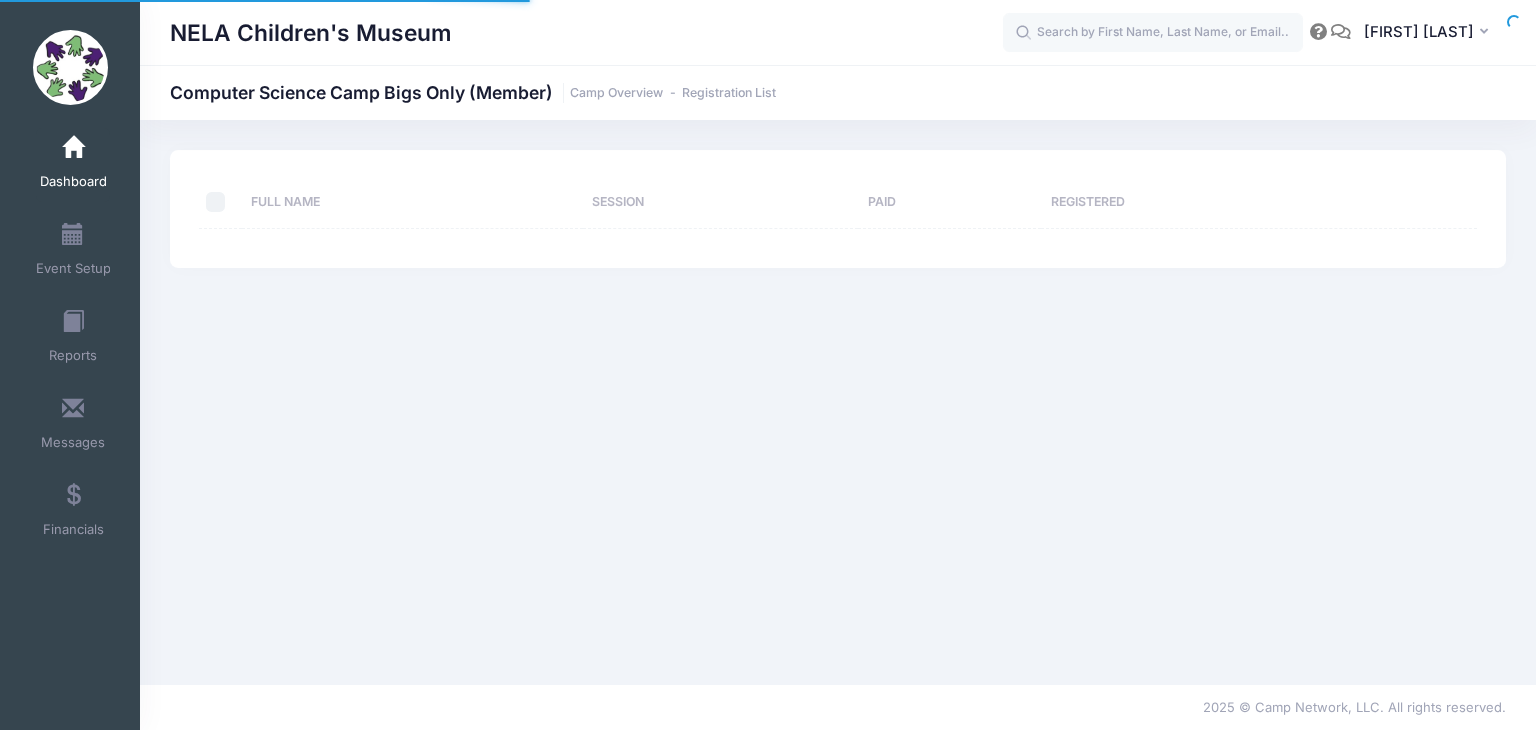 scroll, scrollTop: 0, scrollLeft: 0, axis: both 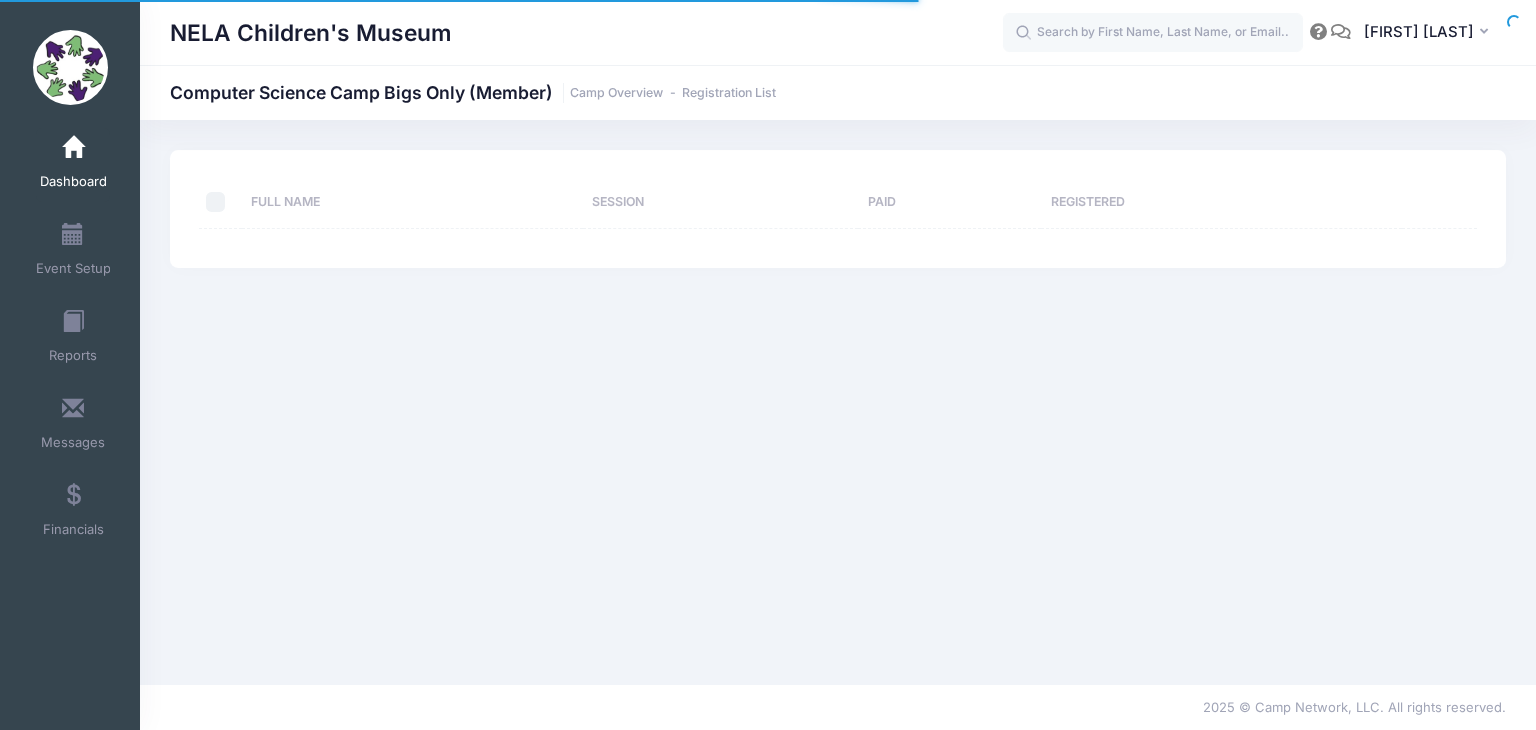 select on "10" 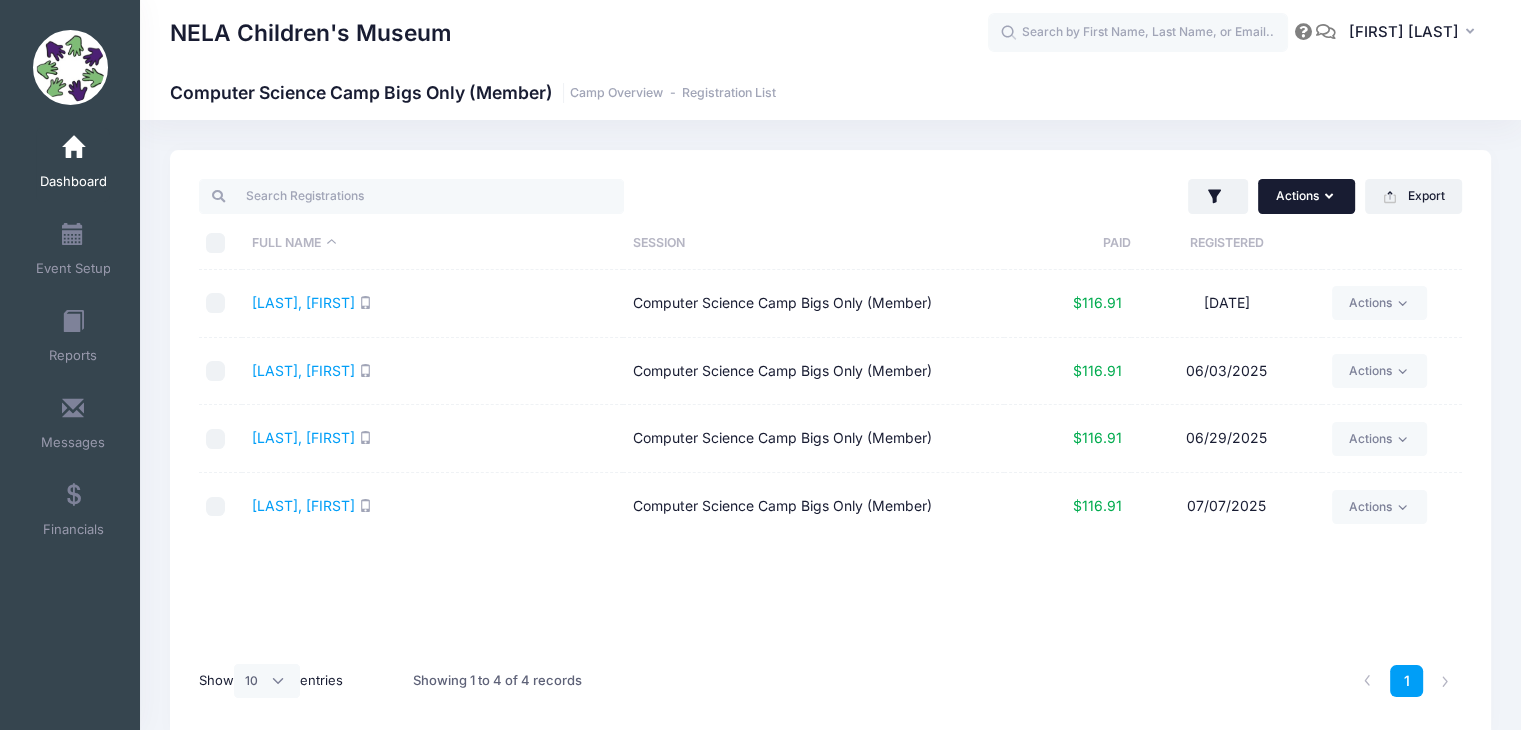 click on "Actions" at bounding box center [1306, 196] 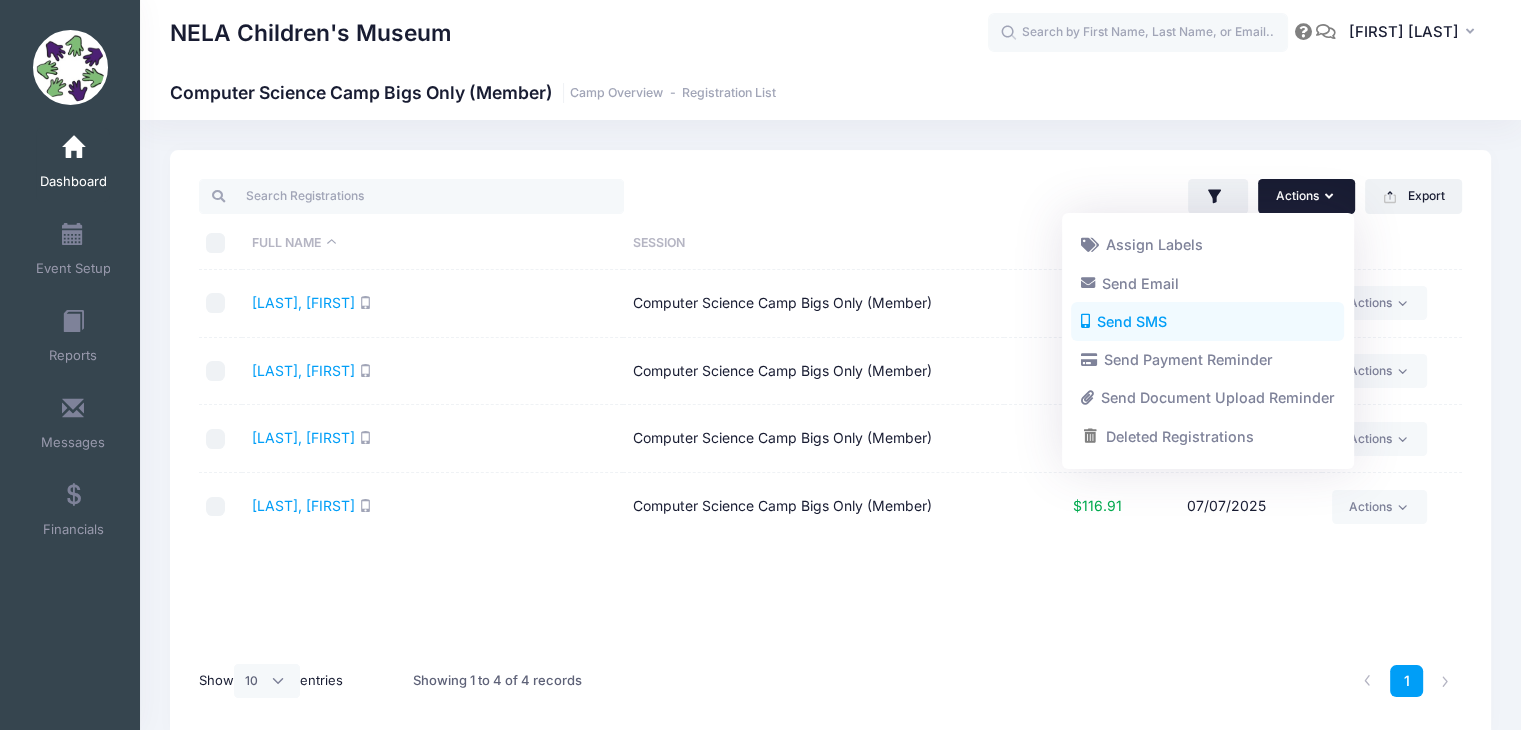click on "Send SMS" at bounding box center (1207, 322) 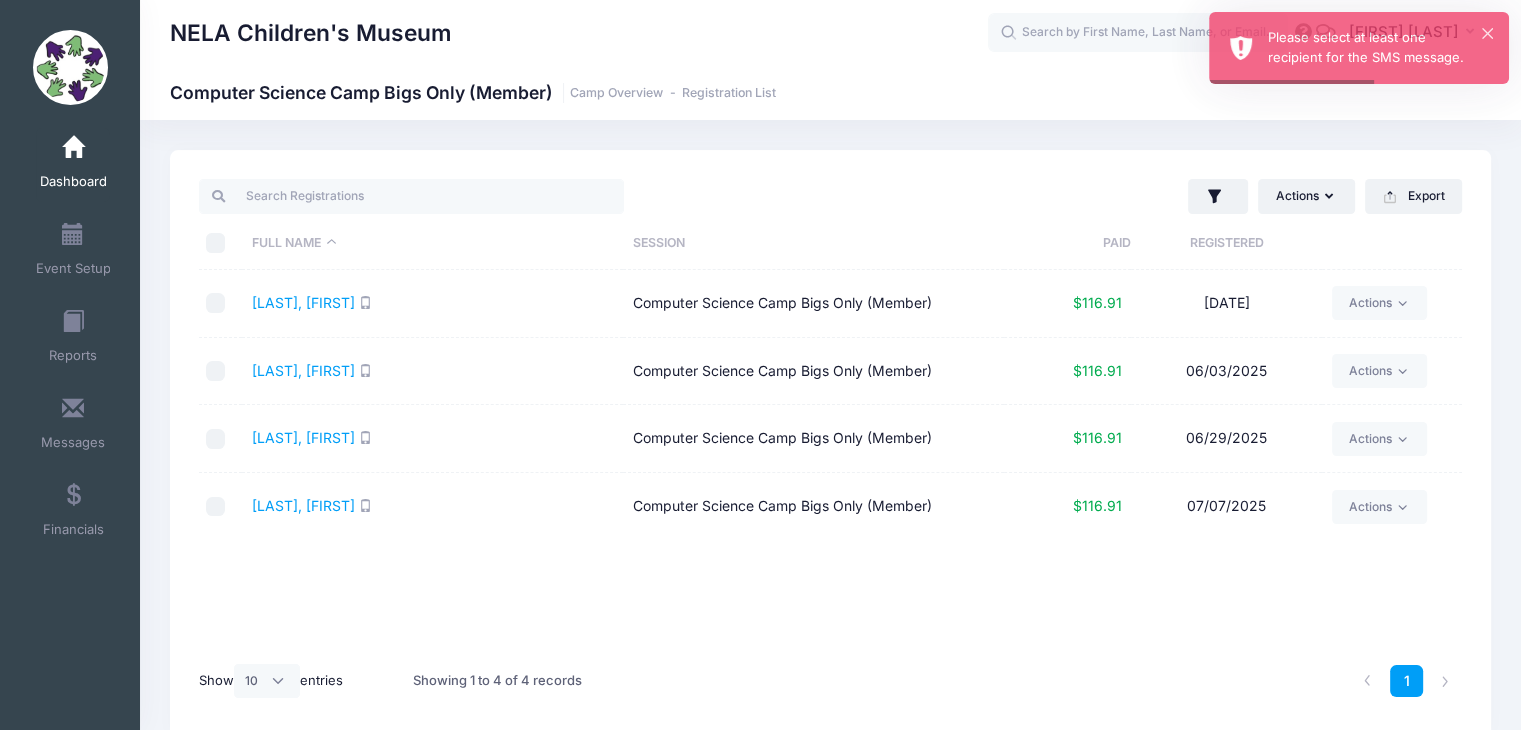 click at bounding box center (216, 243) 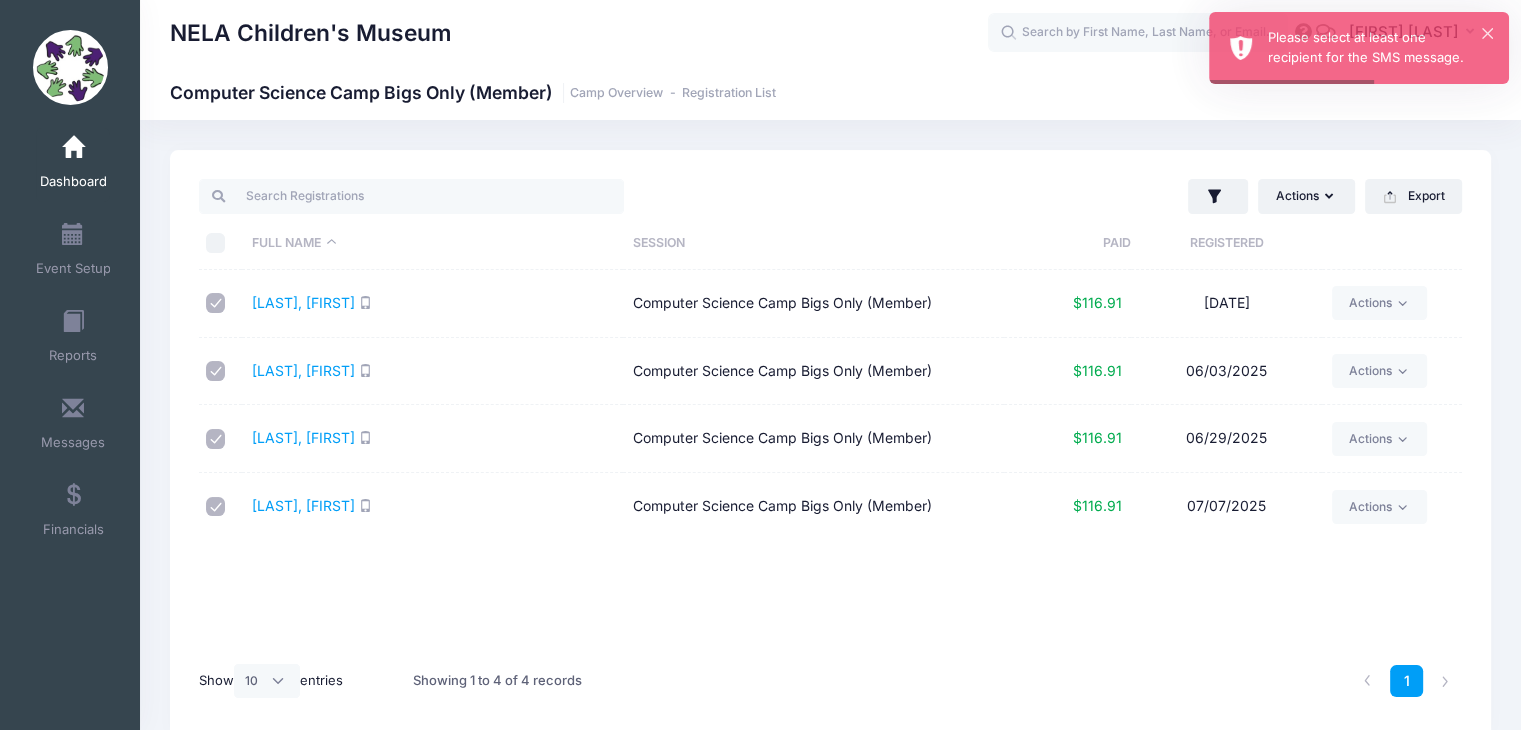 checkbox on "true" 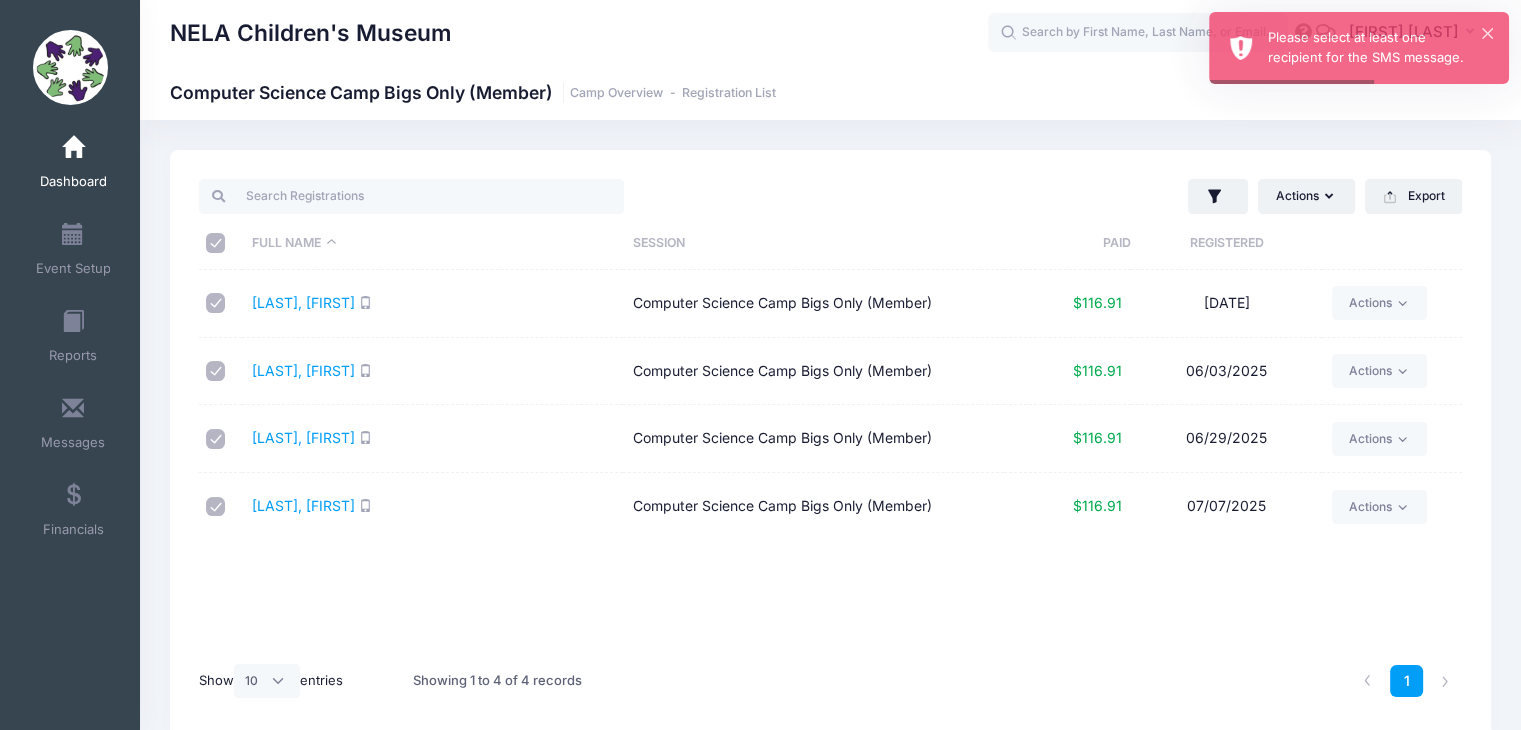 checkbox on "true" 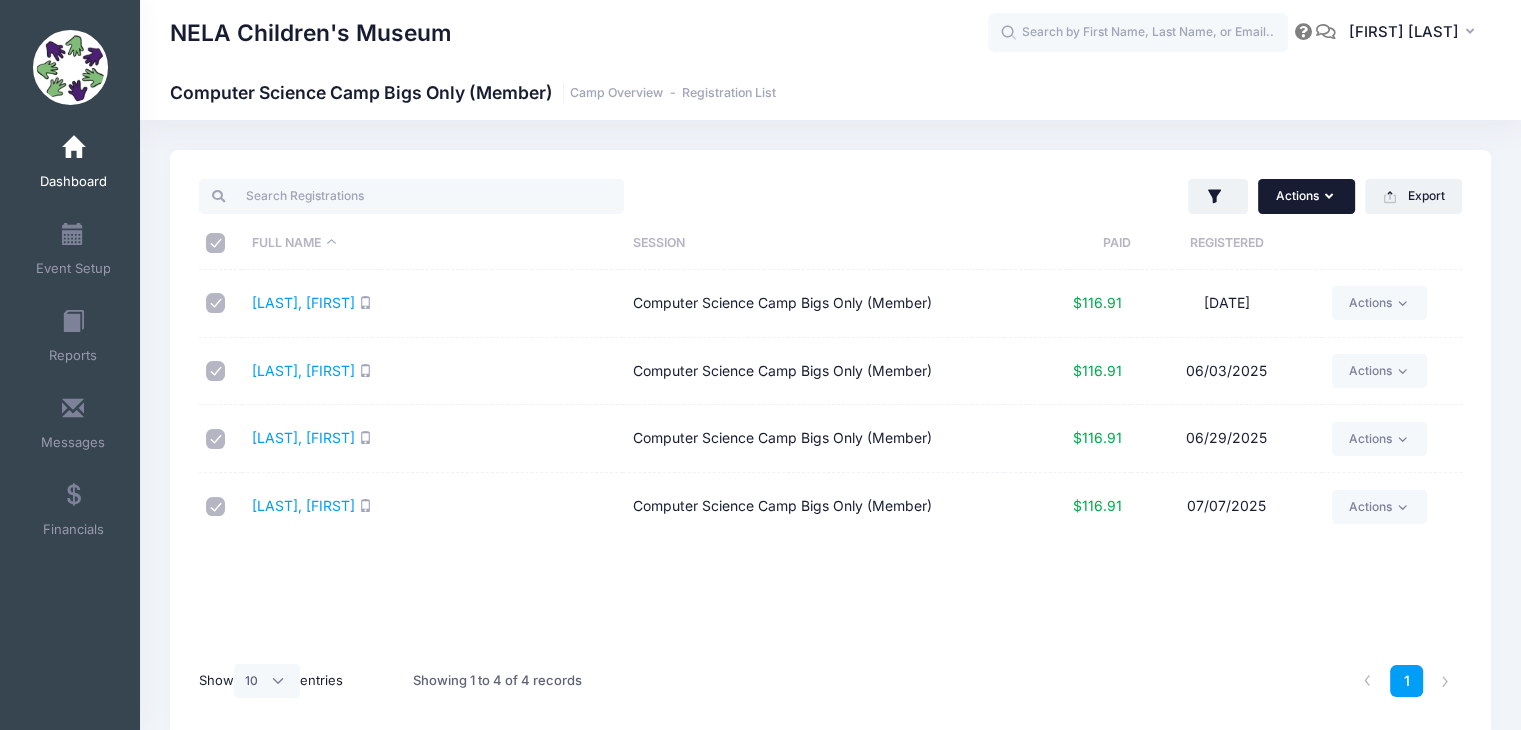 click on "Actions" at bounding box center (1306, 196) 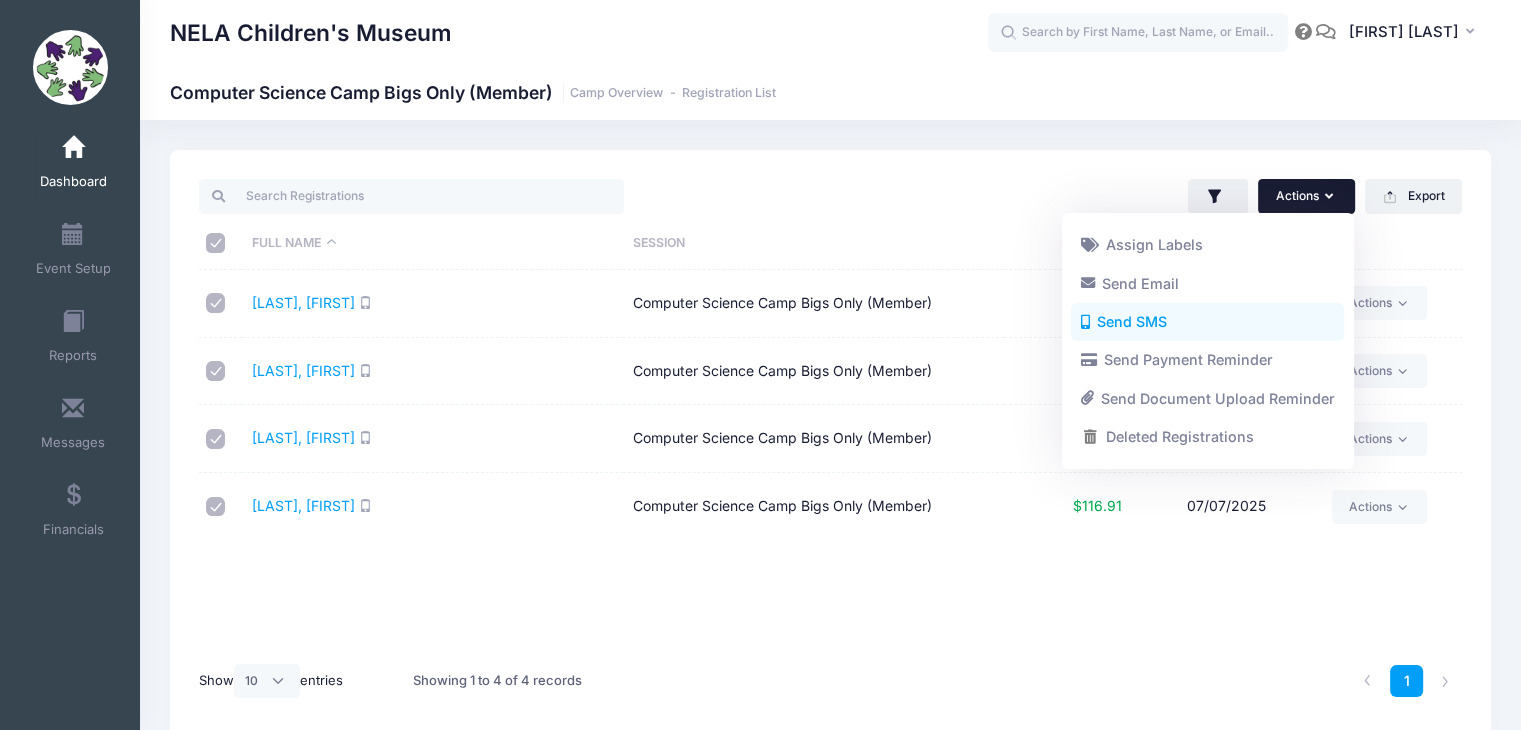 click on "Send SMS" at bounding box center (1207, 322) 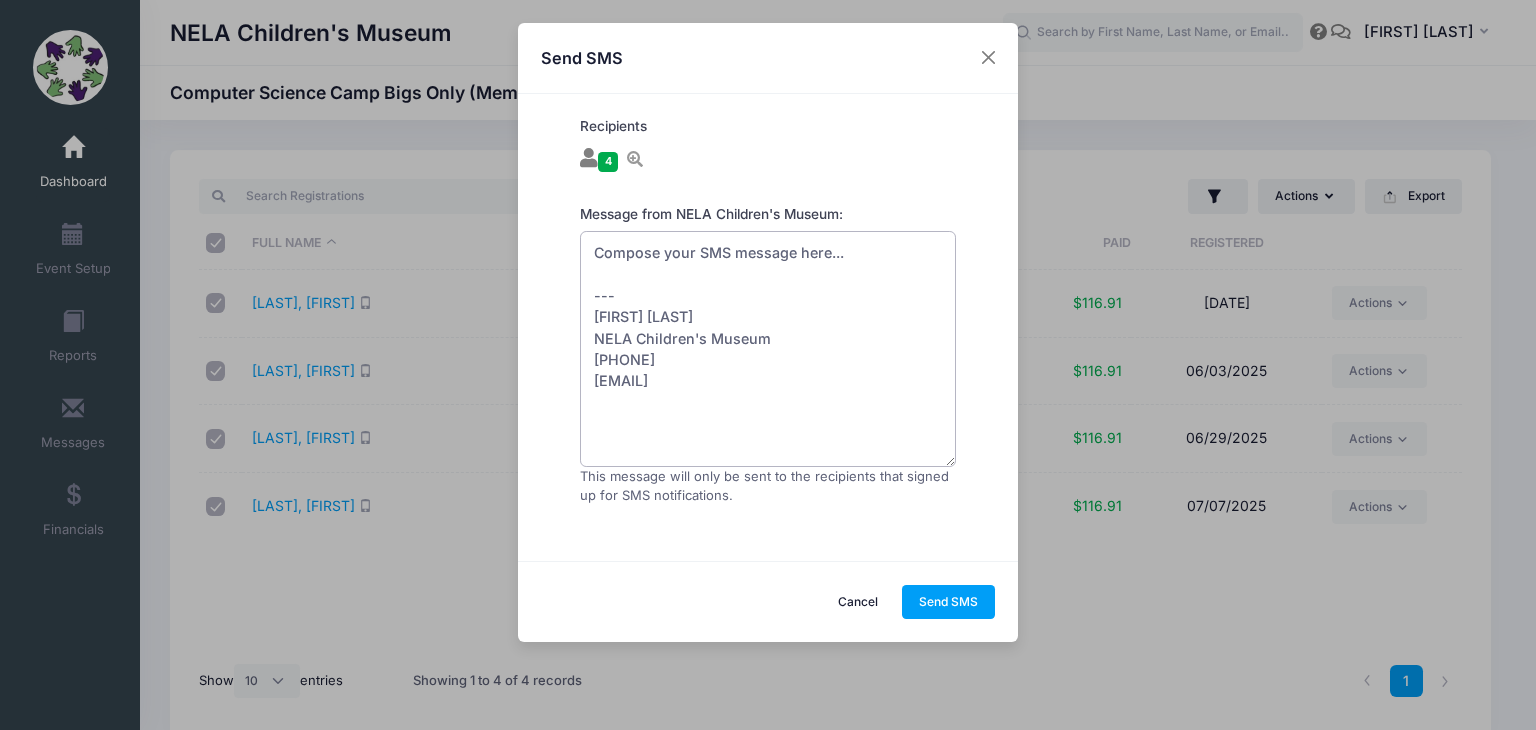 drag, startPoint x: 882, startPoint y: 251, endPoint x: 566, endPoint y: 241, distance: 316.1582 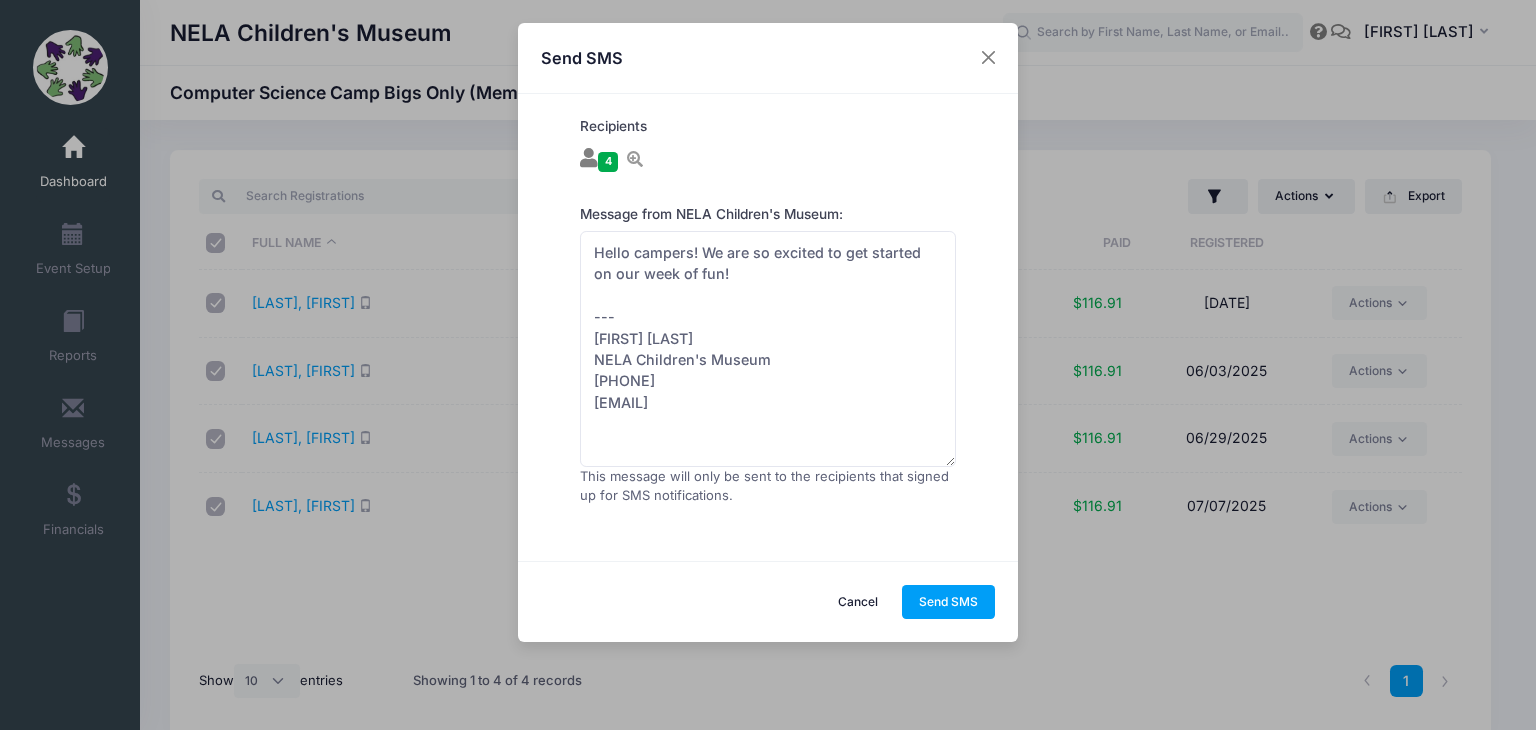 drag, startPoint x: 771, startPoint y: 23, endPoint x: 795, endPoint y: 69, distance: 51.884487 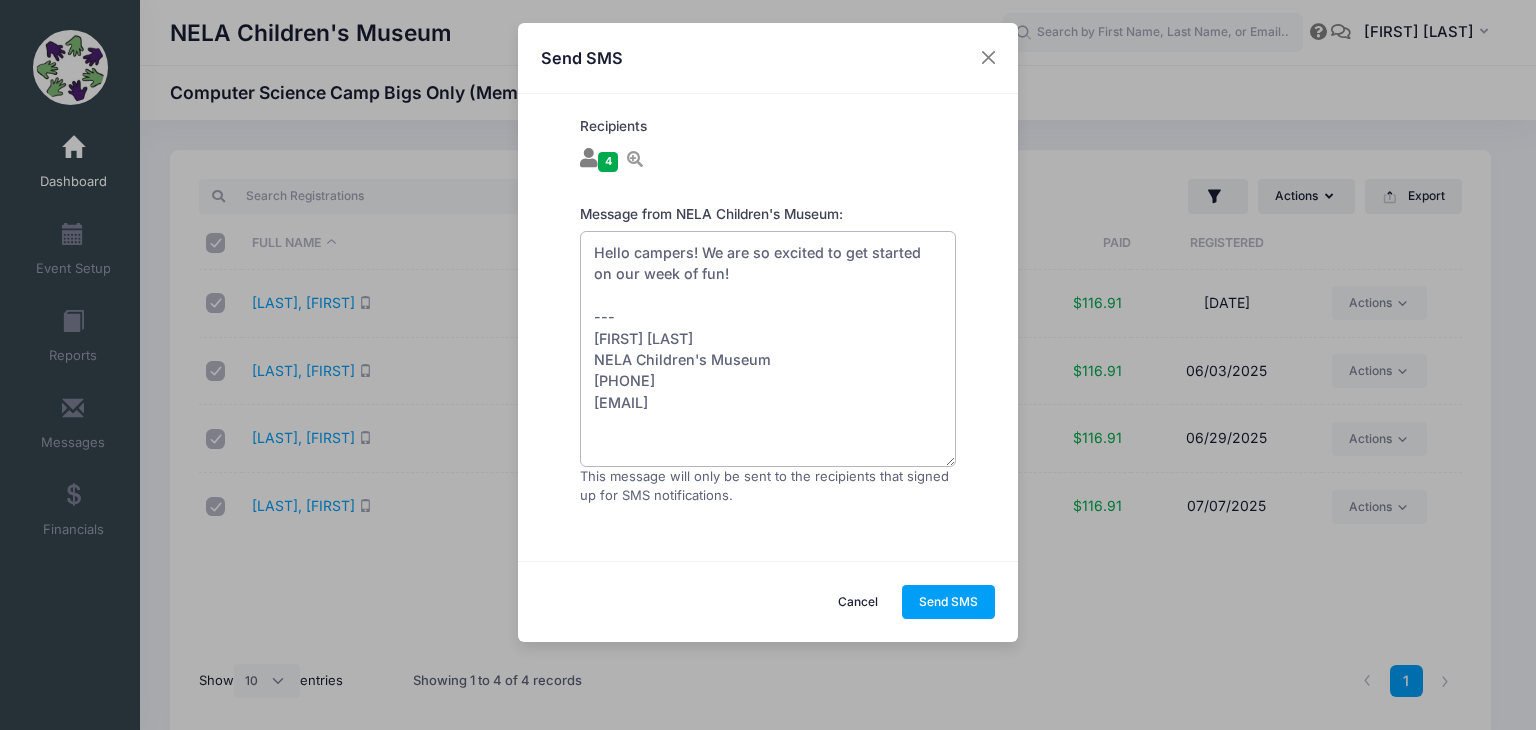click on "Hello campers! We are so excited to get started on our week of fun!
---
[FIRST] [LAST]
NELA Children's Museum
[PHONE]
[EMAIL]" at bounding box center (768, 349) 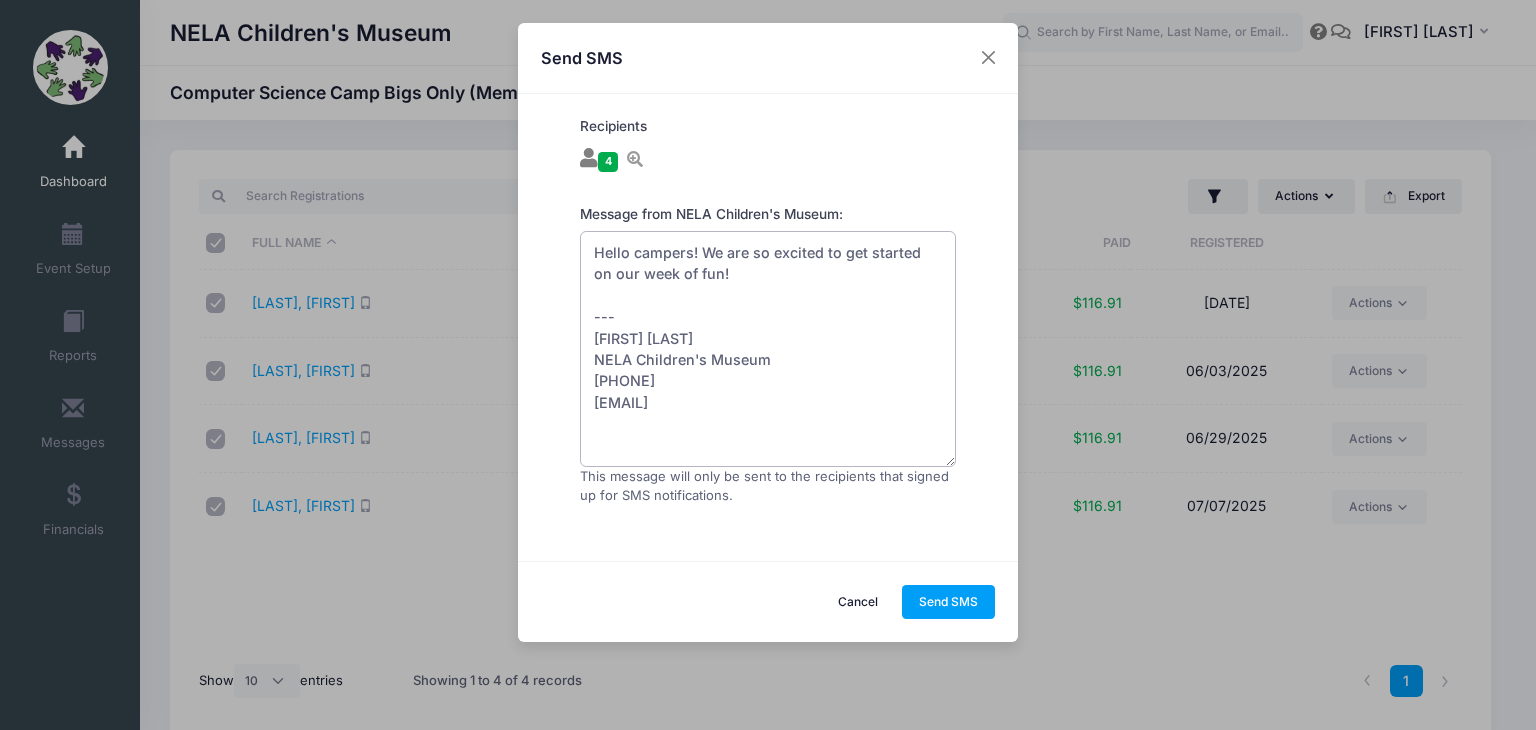 click on "Hello campers! We are so excited to get started on our week of fun!
---
[FIRST] [LAST]
NELA Children's Museum
[PHONE]
[EMAIL]" at bounding box center [768, 349] 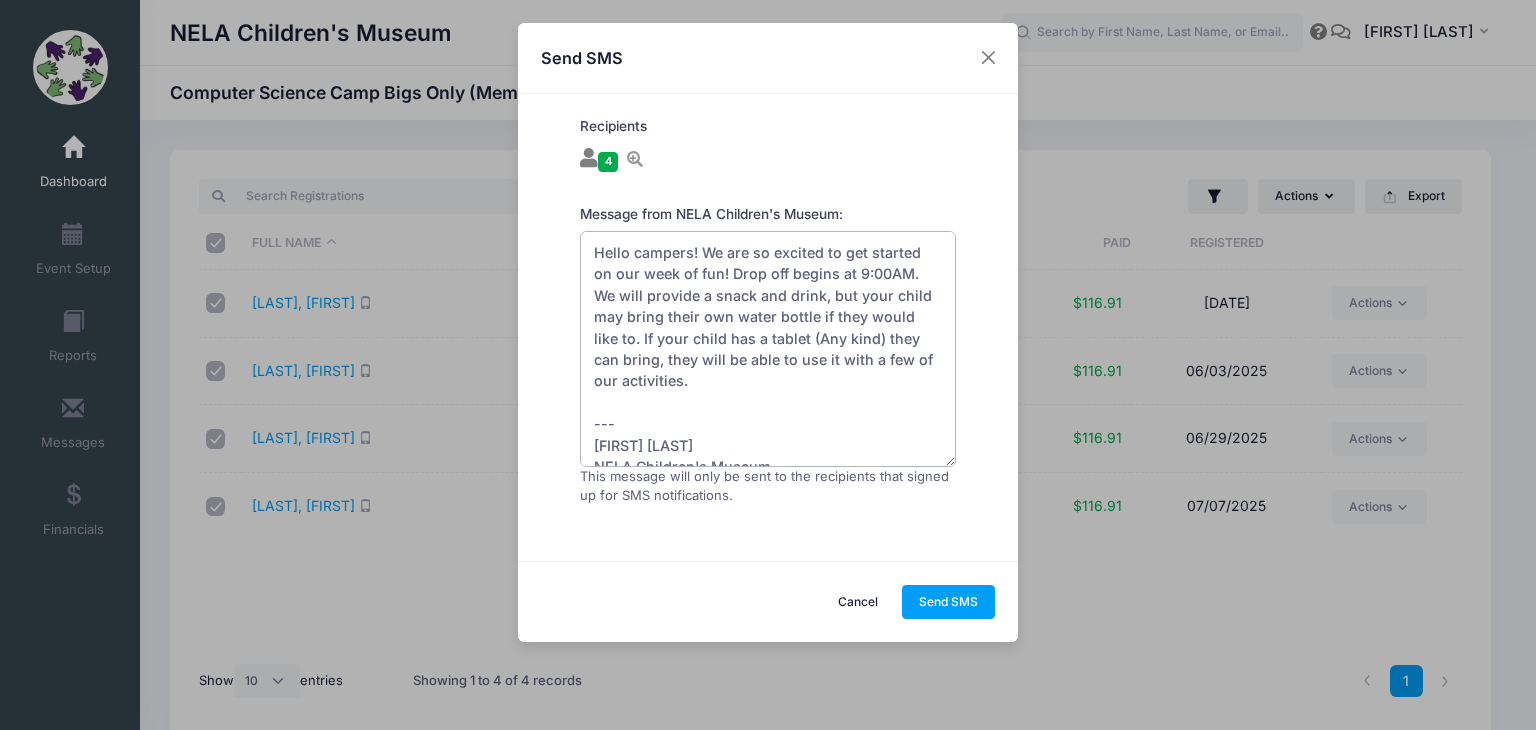 click on "Hello campers! We are so excited to get started on our week of fun! Drop off begins at 9:00AM. We will provide a snack and drink, but your child may bring their own water bottle if they would like to. If your child has a tablet (Any kind) they can bring, they will be able to use it with a few of our activities.
---
[FIRST] [LAST]
NELA Children's Museum
[PHONE]
[EMAIL]" at bounding box center (768, 349) 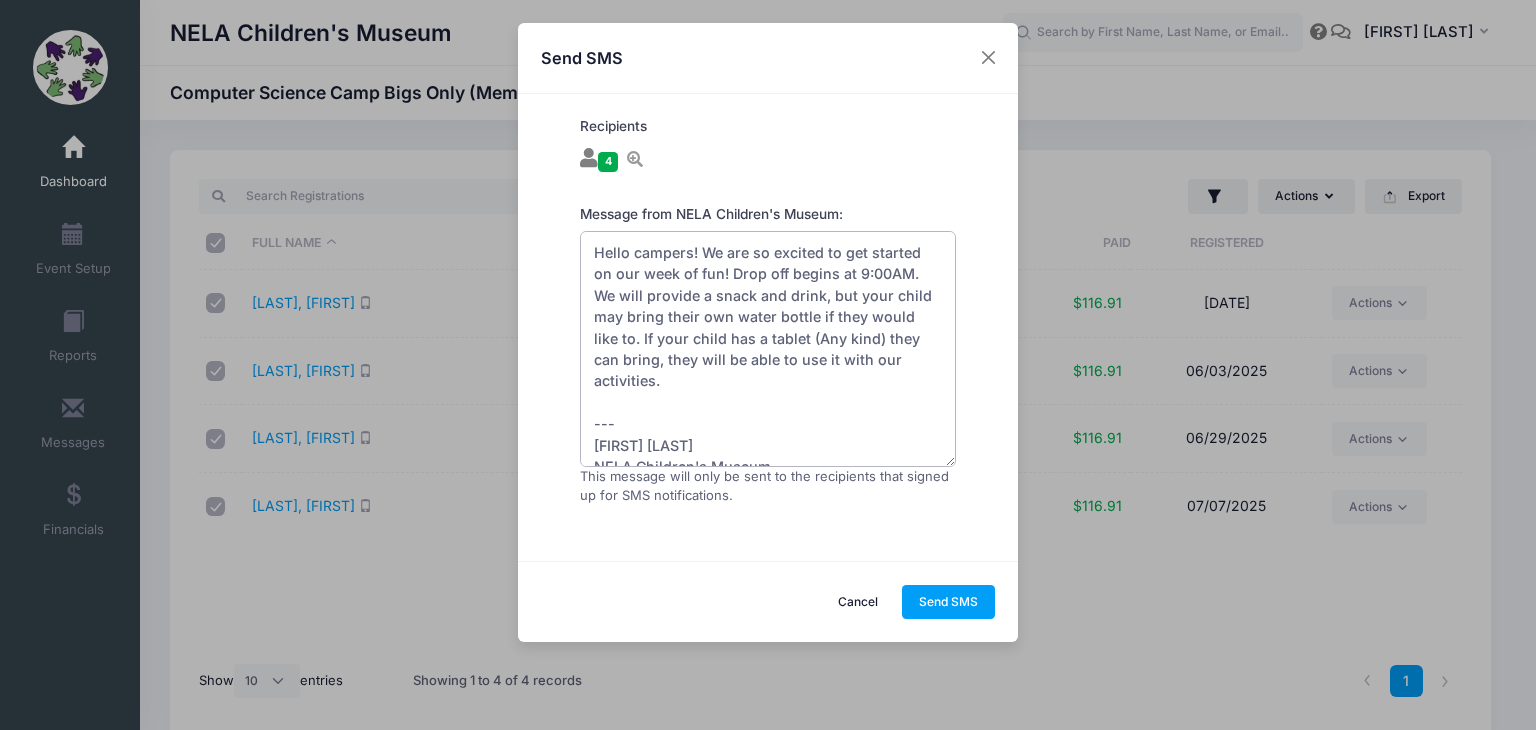click on "Hello campers! We are so excited to get started on our week of fun! Drop off begins at 9:00AM. We will provide a snack and drink, but your child may bring their own water bottle if they would like to. If your child has a tablet (Any kind) they can bring, they will be able to use it with our activities.
---
[FIRST] [LAST]
NELA Children's Museum
[PHONE]
[EMAIL]" at bounding box center [768, 349] 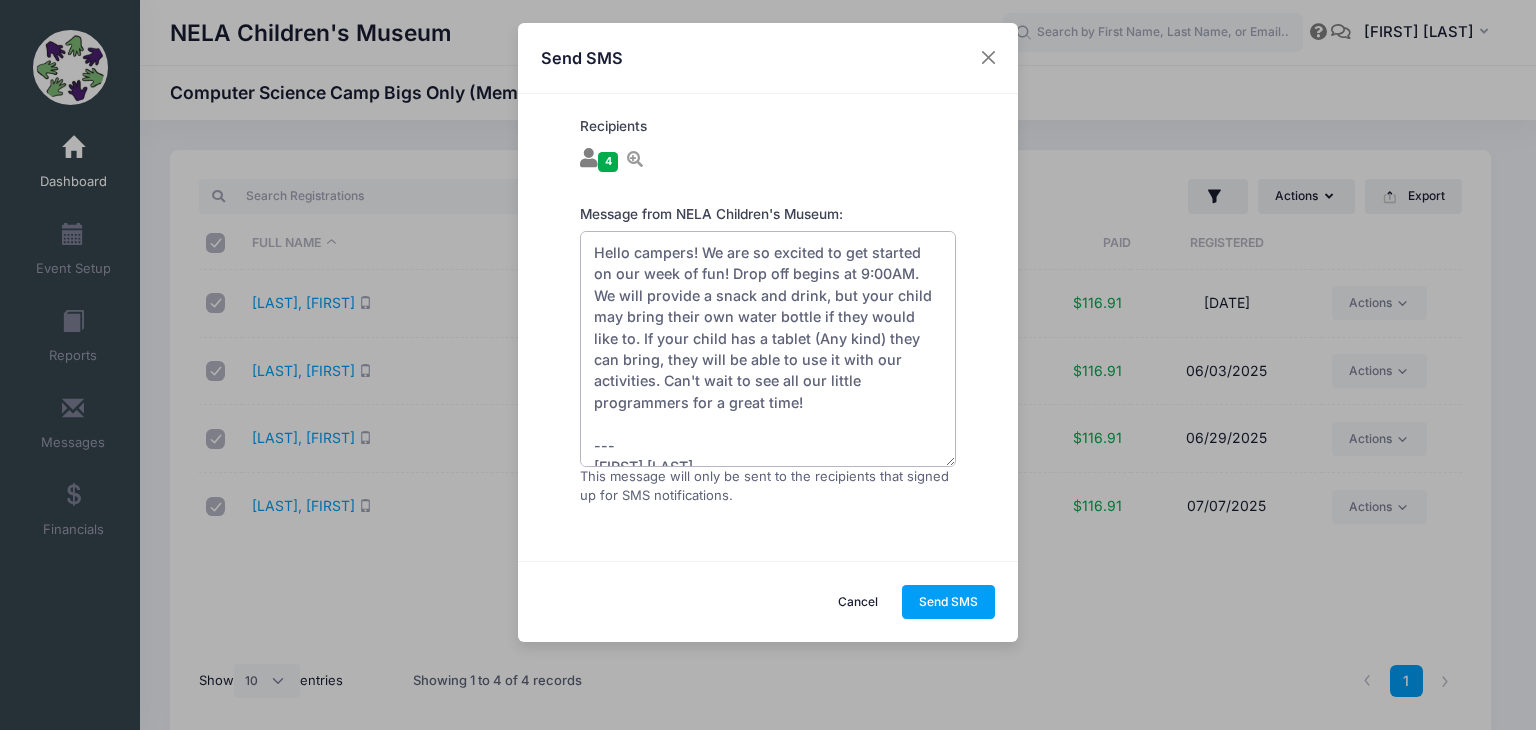 scroll, scrollTop: 85, scrollLeft: 0, axis: vertical 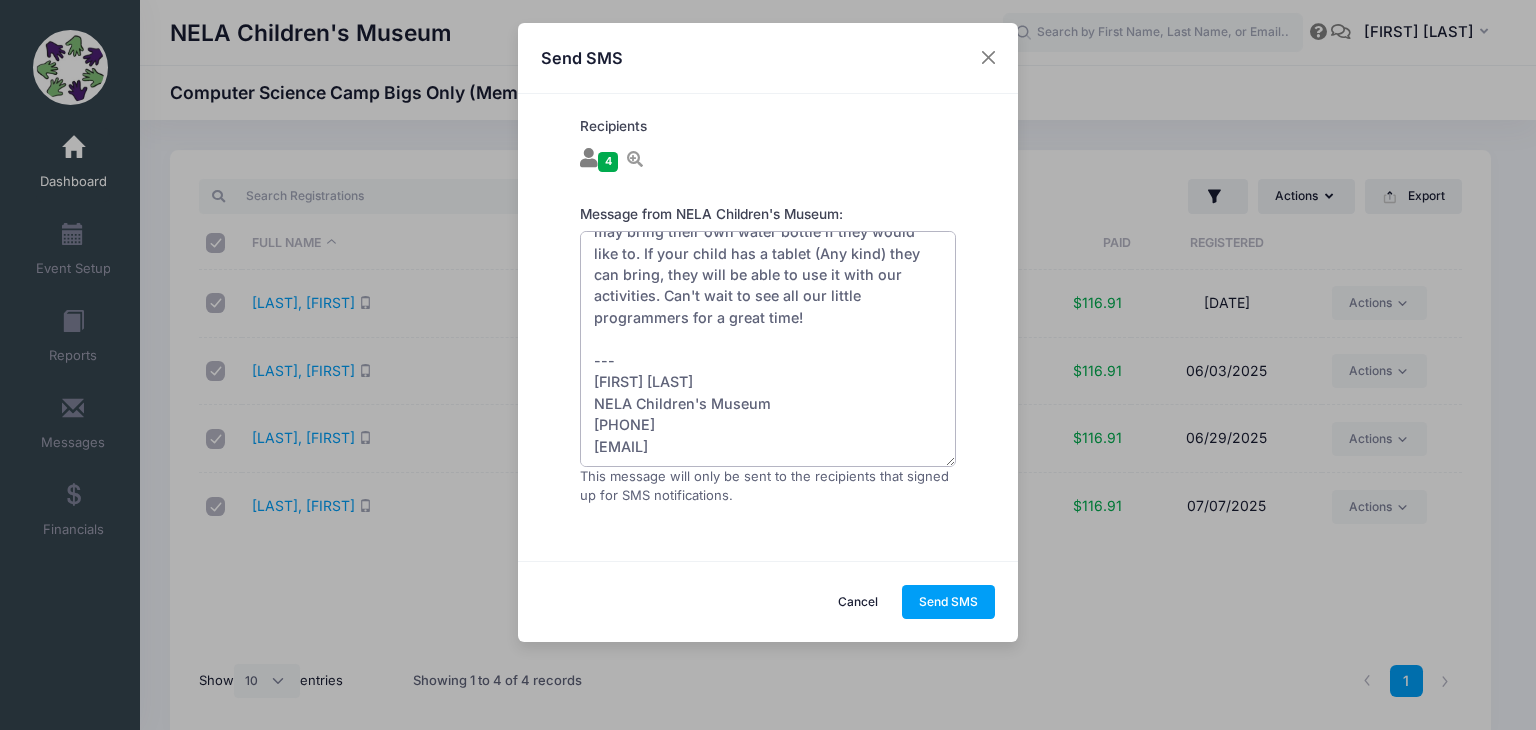 drag, startPoint x: 734, startPoint y: 381, endPoint x: 525, endPoint y: 378, distance: 209.02153 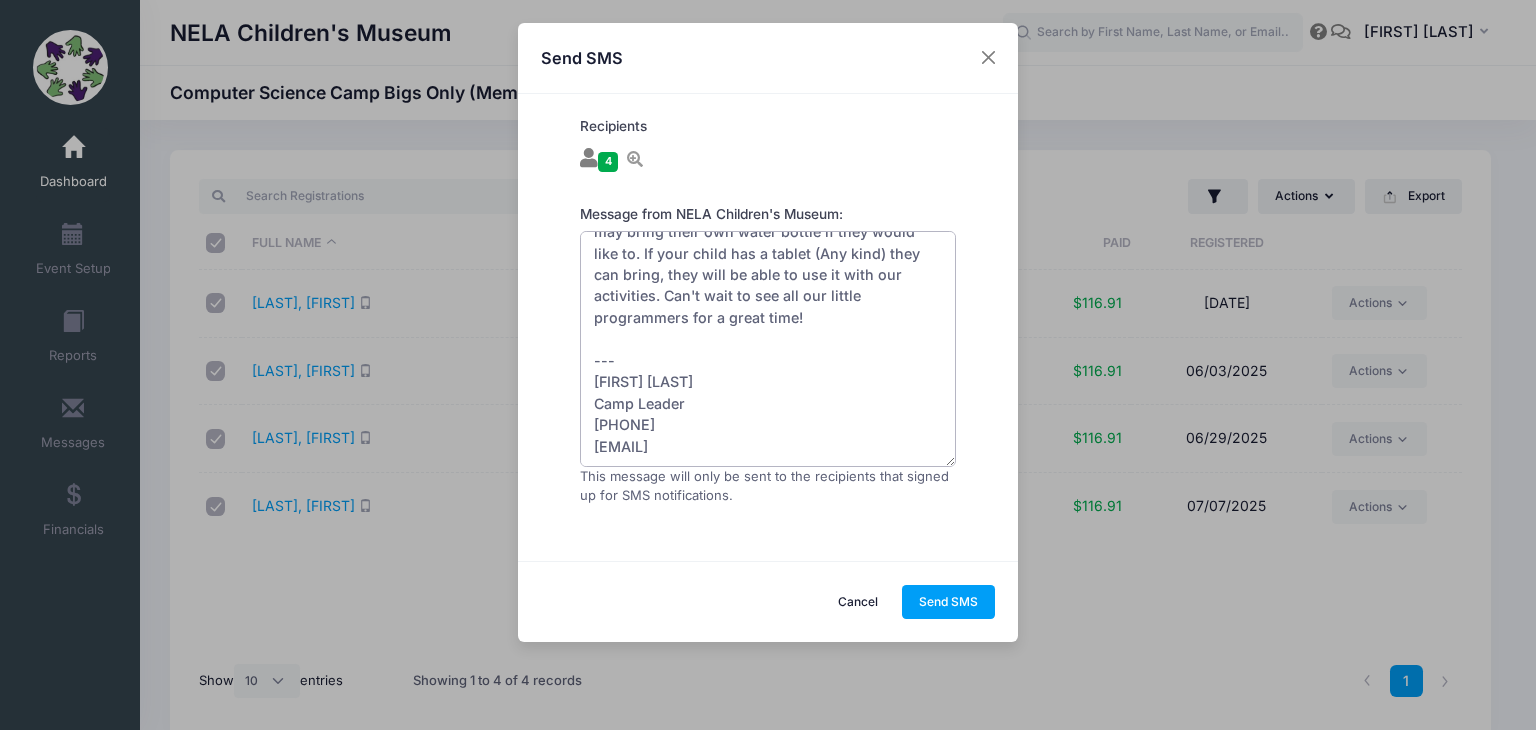click on "Hello campers! We are so excited to get started on our week of fun! Drop off begins at 9:00AM. We will provide a snack and drink, but your child may bring their own water bottle if they would like to. If your child has a tablet (Any kind) they can bring, they will be able to use it with our activities. Can't wait to see all our little programmers for a great time!
---
[FIRST] [LAST]
Camp Leader
[PHONE]
[EMAIL]" at bounding box center [768, 349] 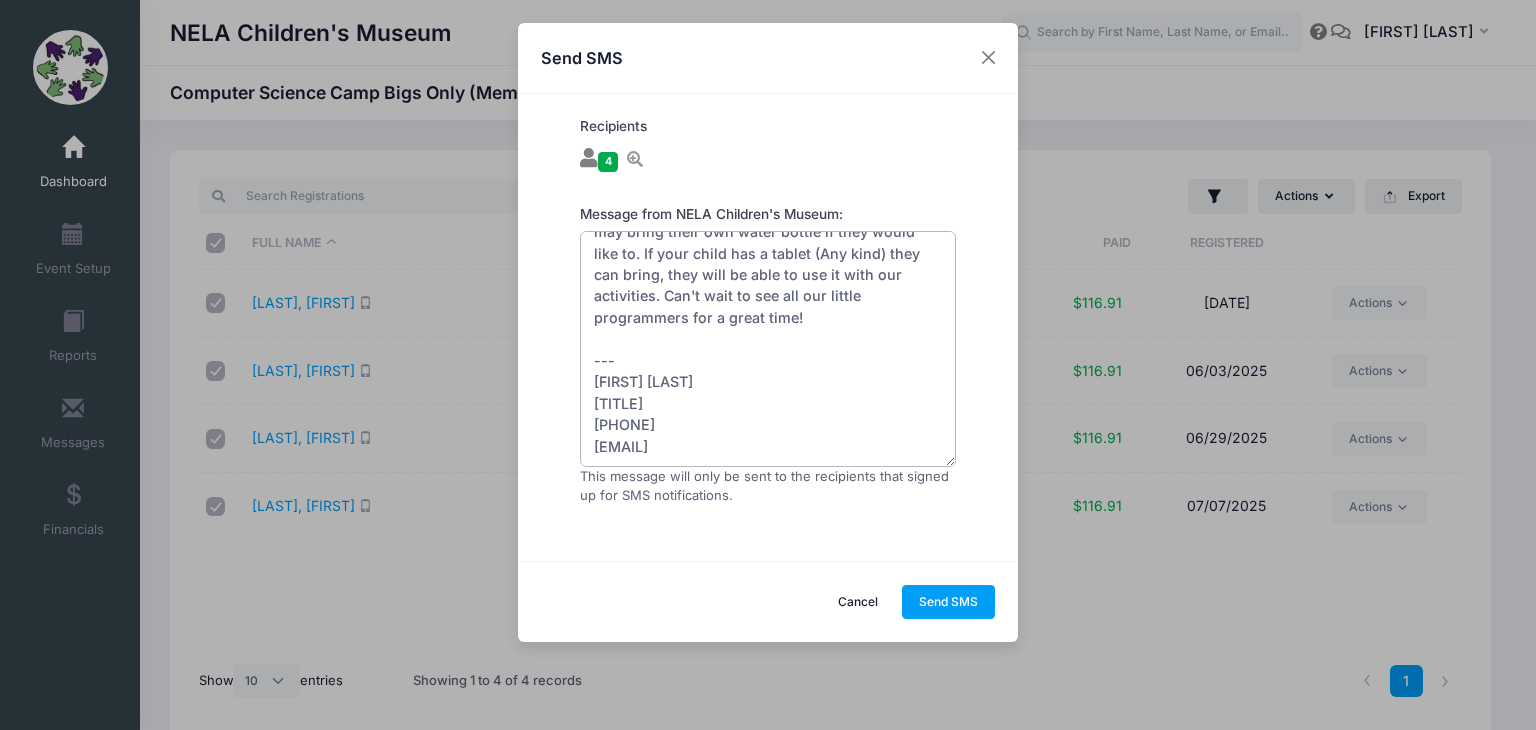 scroll, scrollTop: 84, scrollLeft: 0, axis: vertical 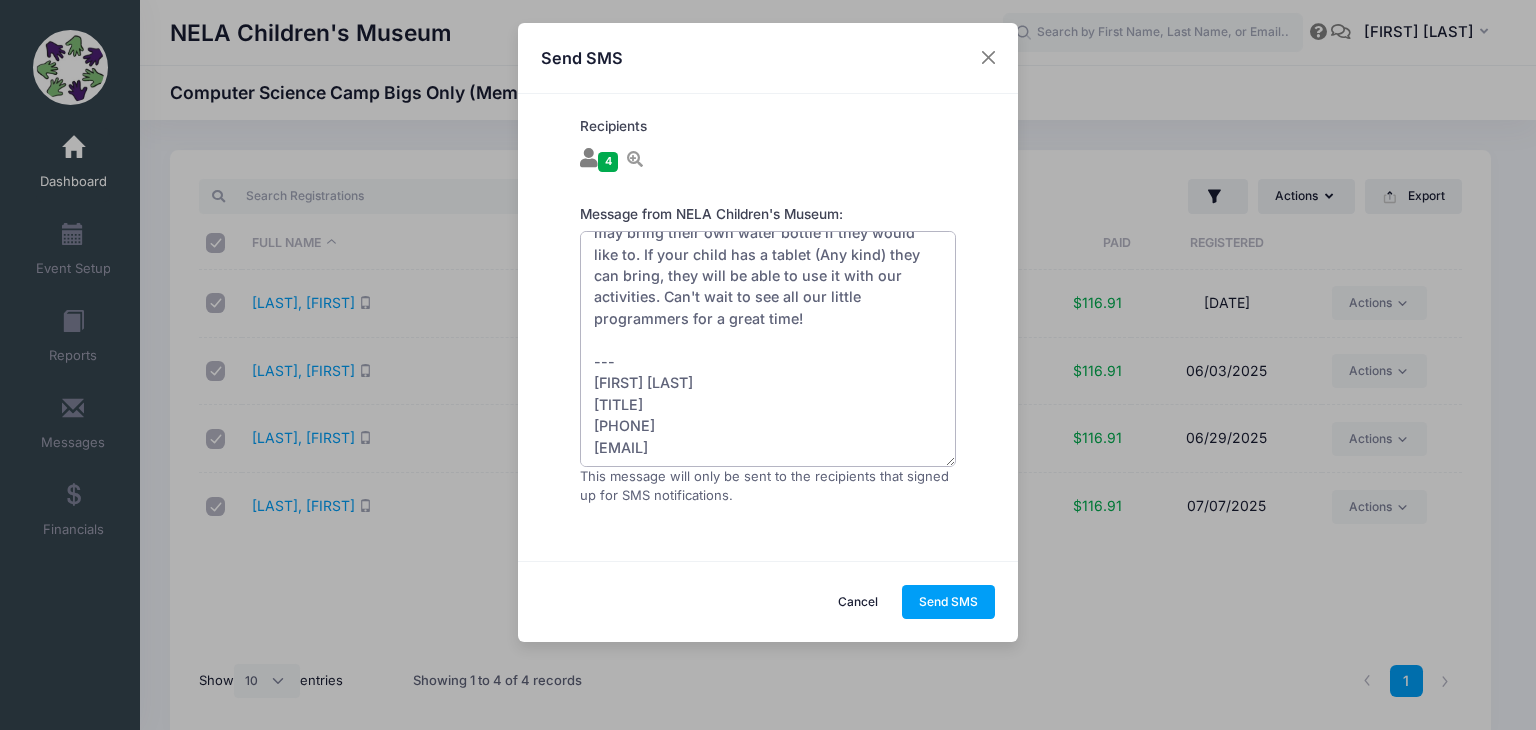 click on "Hello campers! We are so excited to get started on our week of fun! Drop off begins at 9:00AM. We will provide a snack and drink, but your child may bring their own water bottle if they would like to. If your child has a tablet (Any kind) they can bring, they will be able to use it with our activities. Can't wait to see all our little programmers for a great time!
---
[FIRST] [LAST]
[TITLE]
[PHONE]
[EMAIL]" at bounding box center [768, 349] 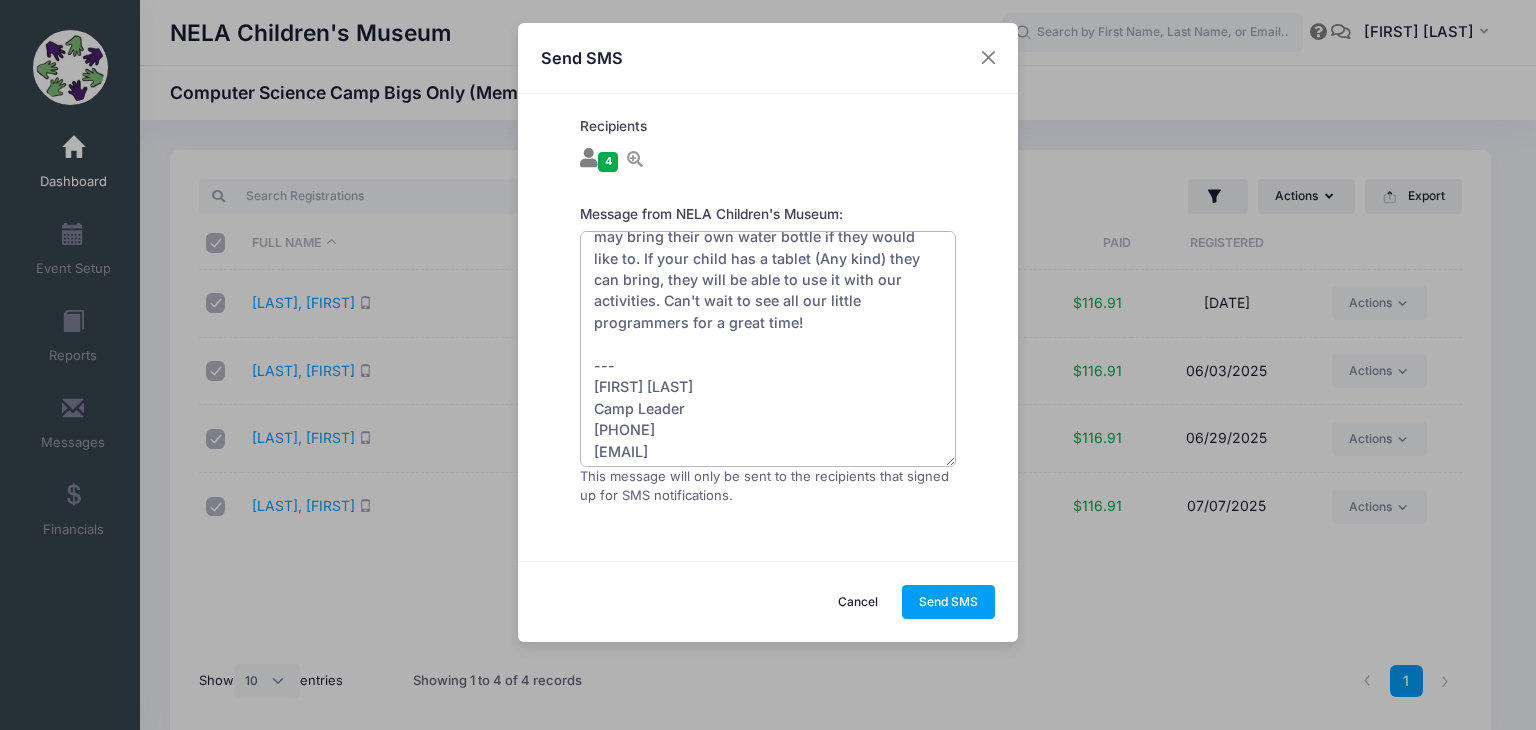 scroll, scrollTop: 85, scrollLeft: 0, axis: vertical 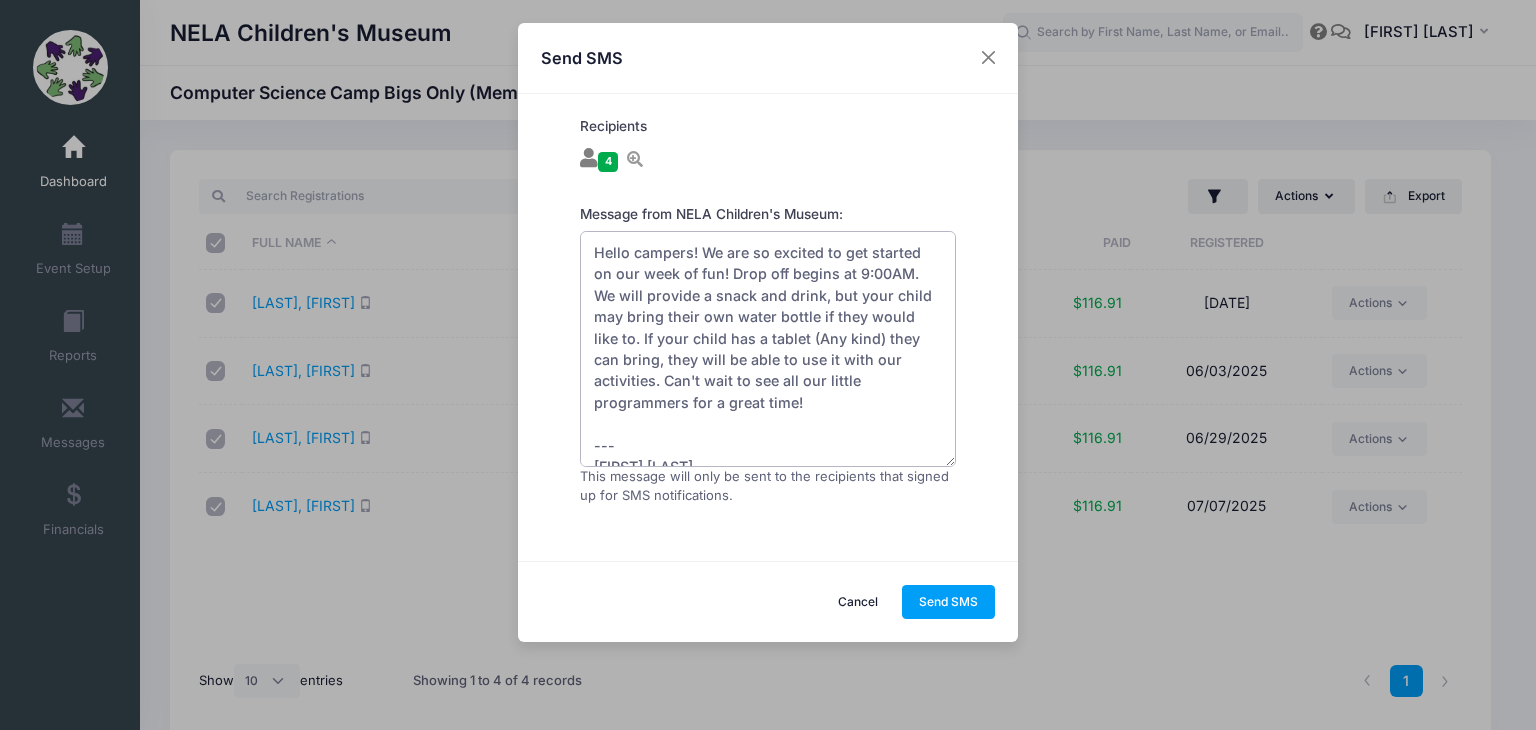 drag, startPoint x: 760, startPoint y: 449, endPoint x: 583, endPoint y: 198, distance: 307.1319 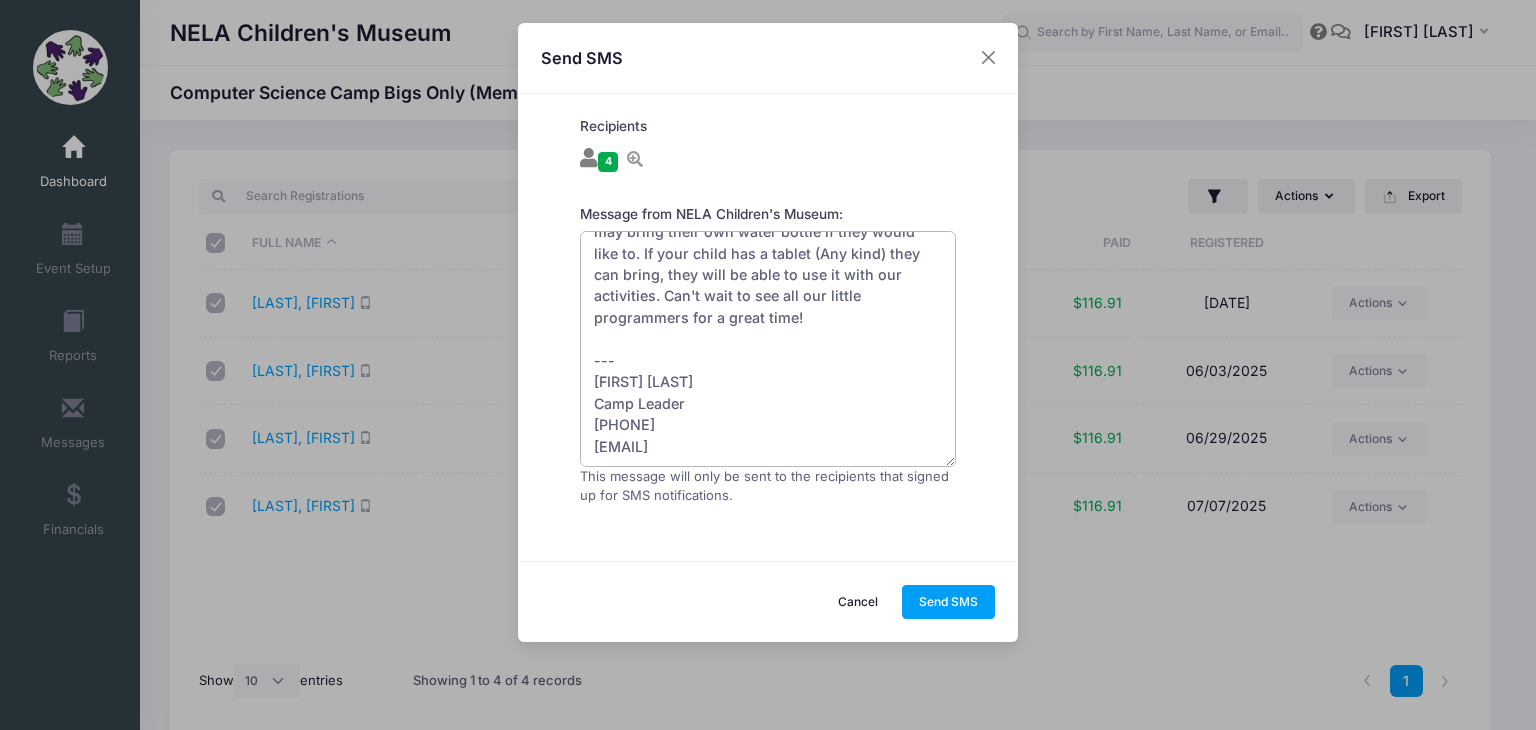 scroll, scrollTop: 0, scrollLeft: 0, axis: both 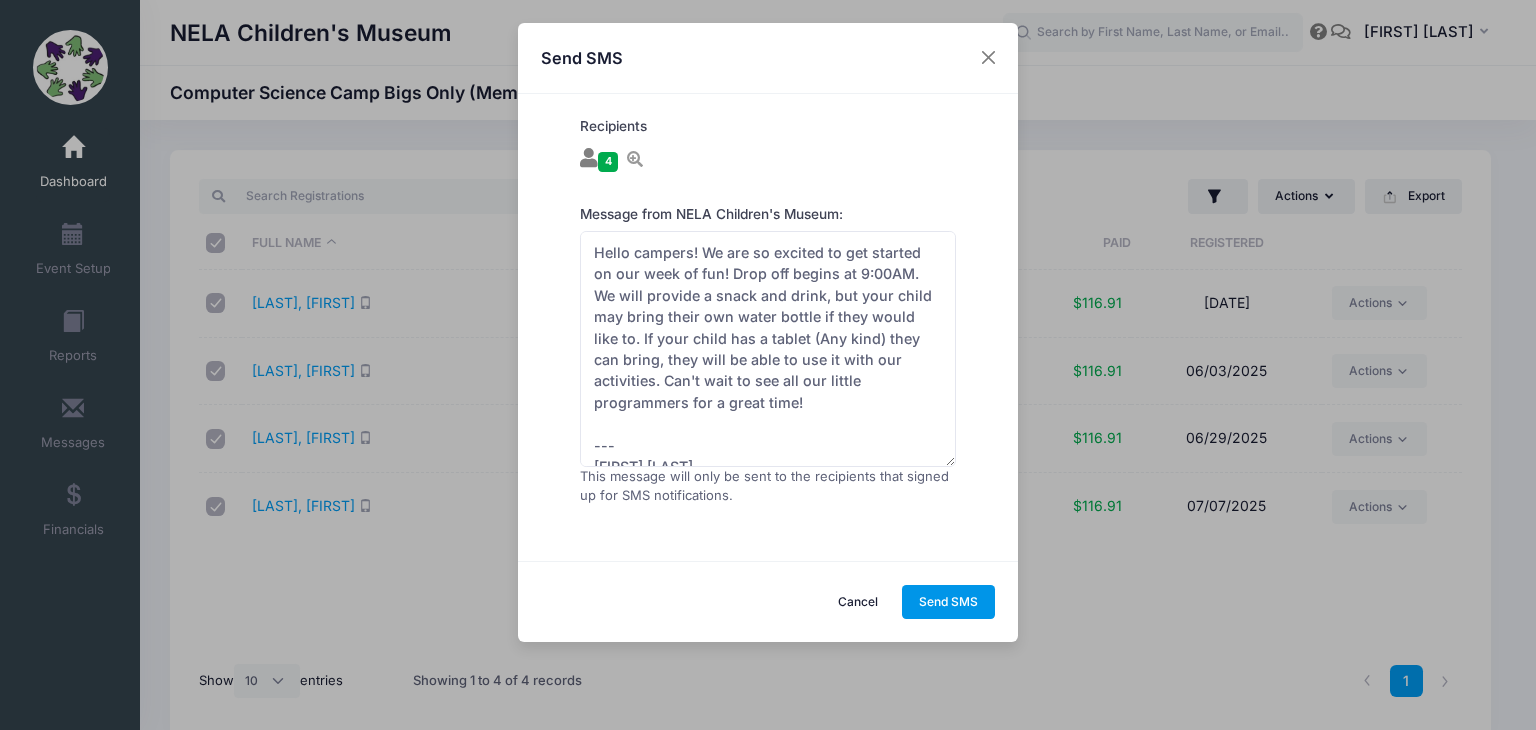 click on "Send SMS" at bounding box center (949, 602) 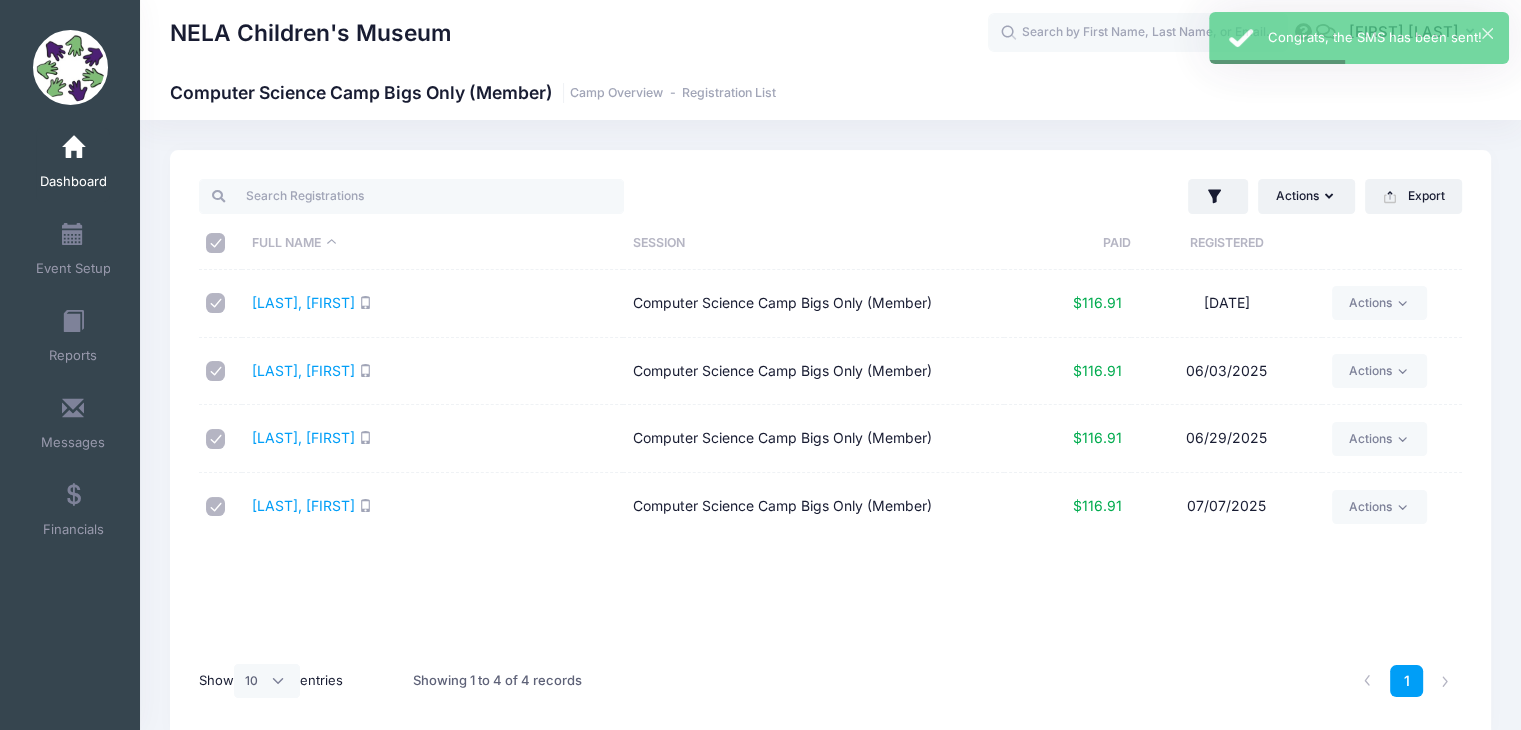 click at bounding box center [73, 148] 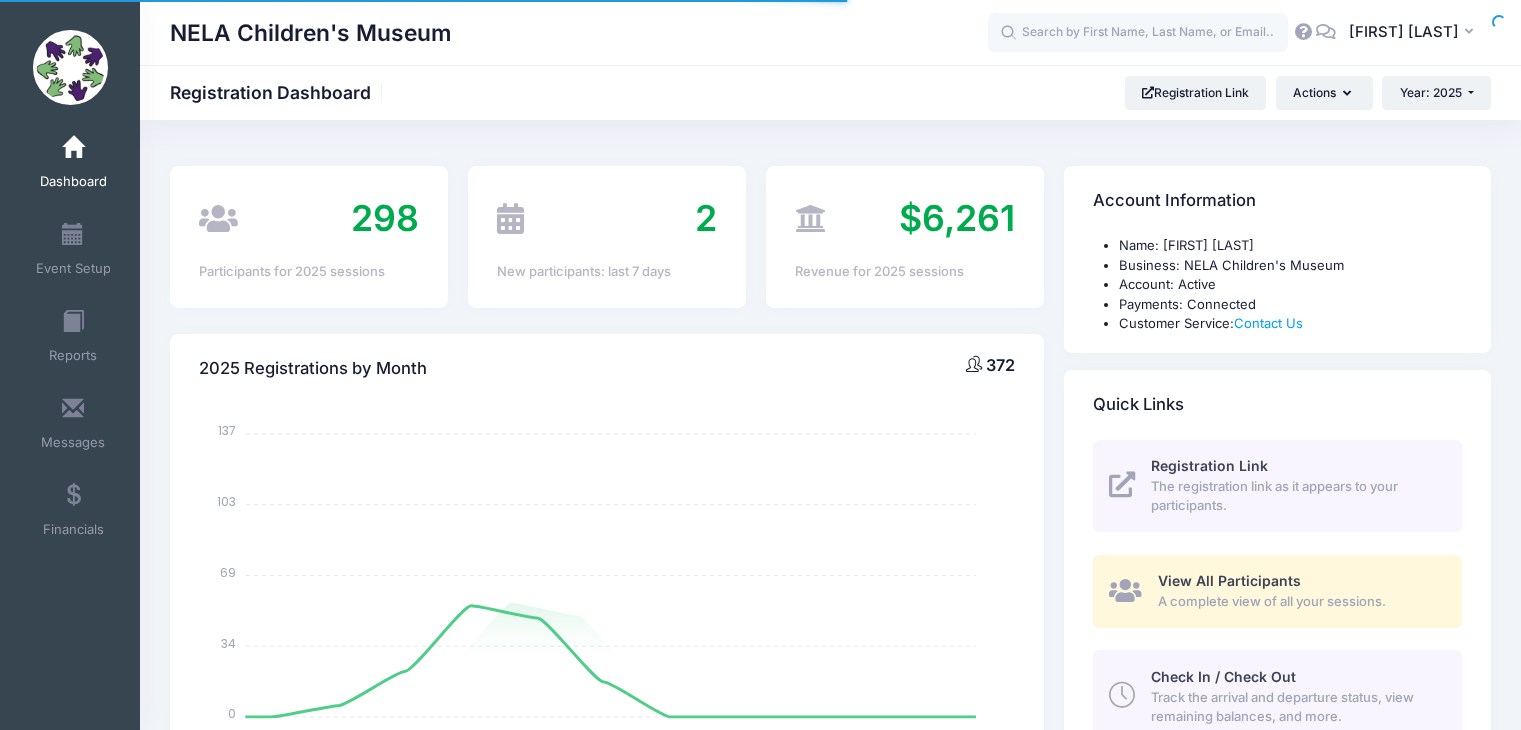 select 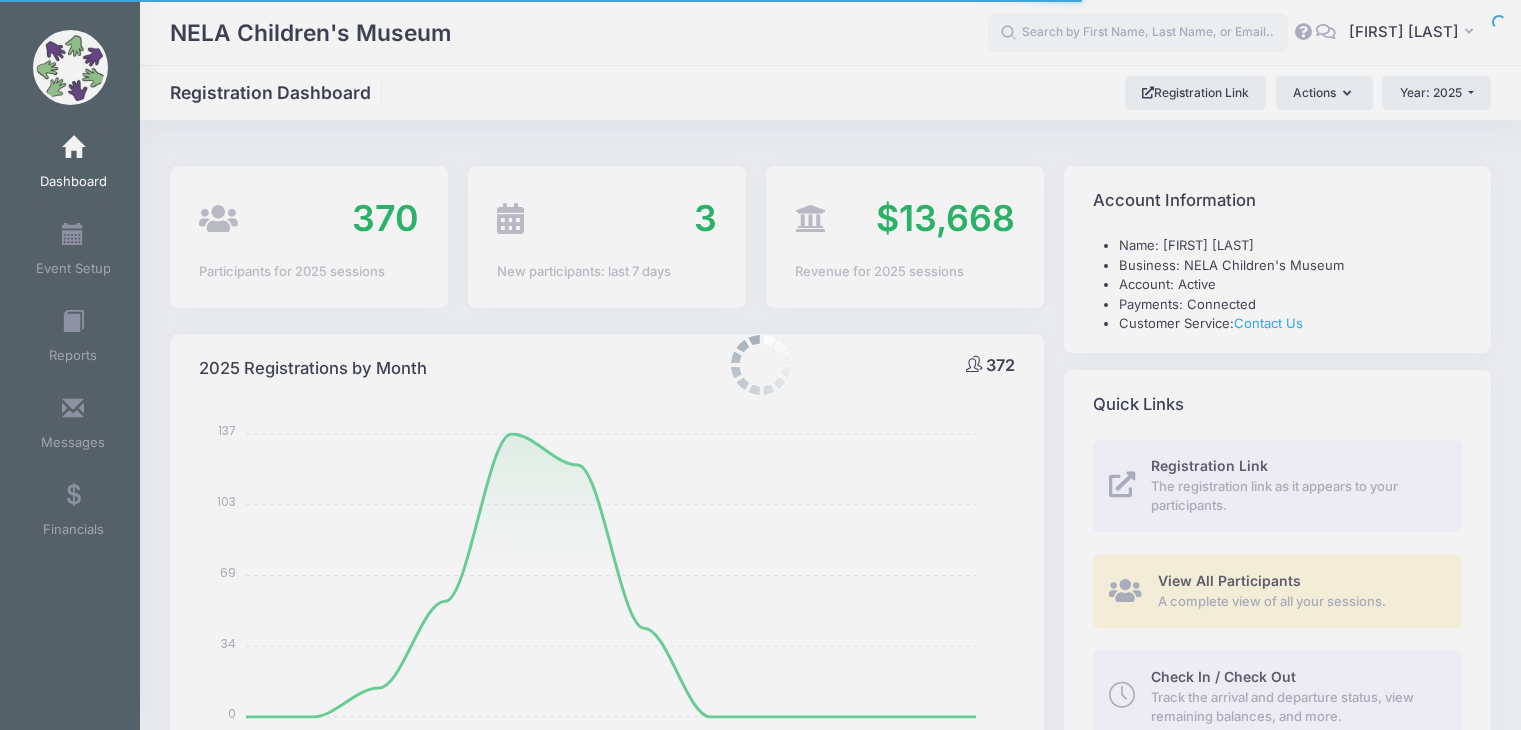 scroll, scrollTop: 0, scrollLeft: 0, axis: both 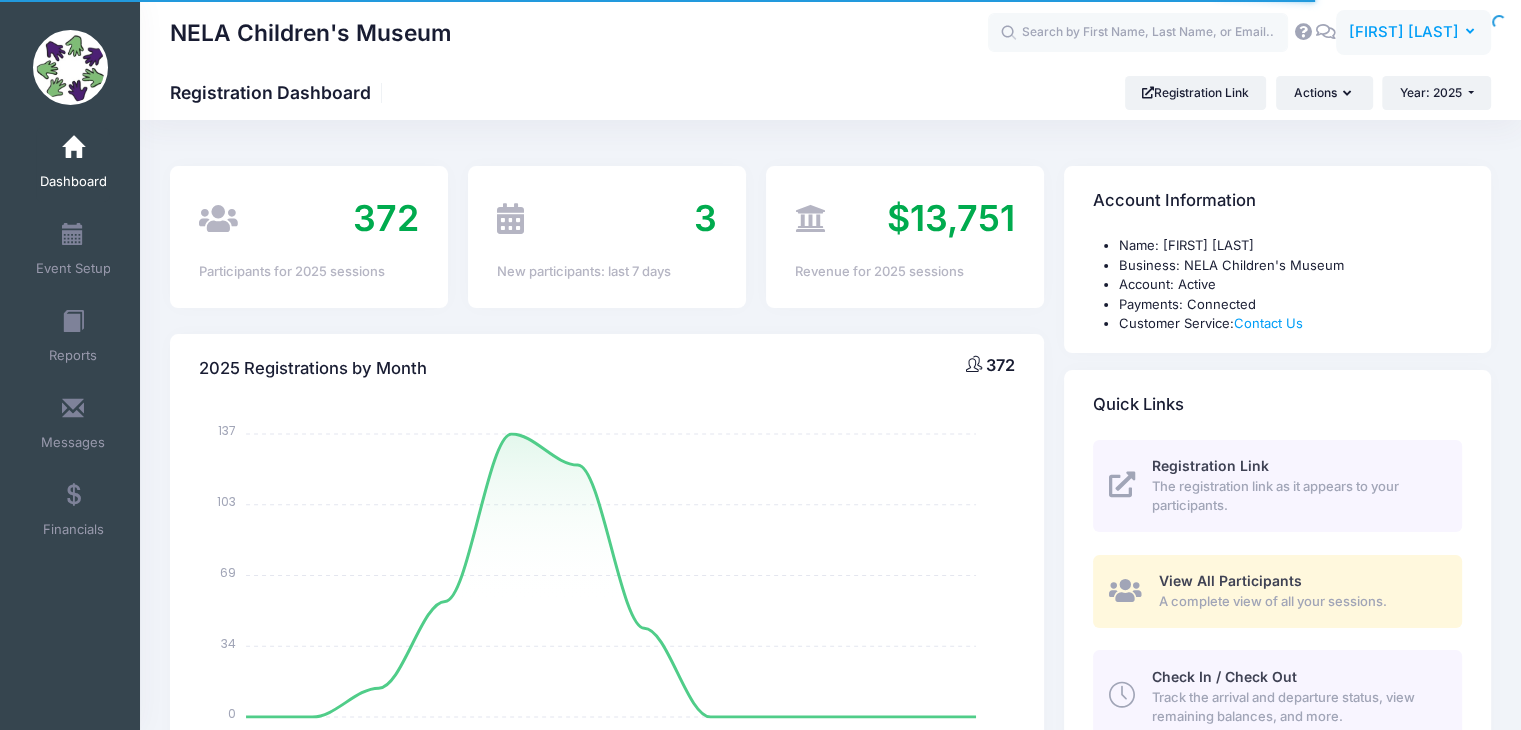 click at bounding box center (1471, 32) 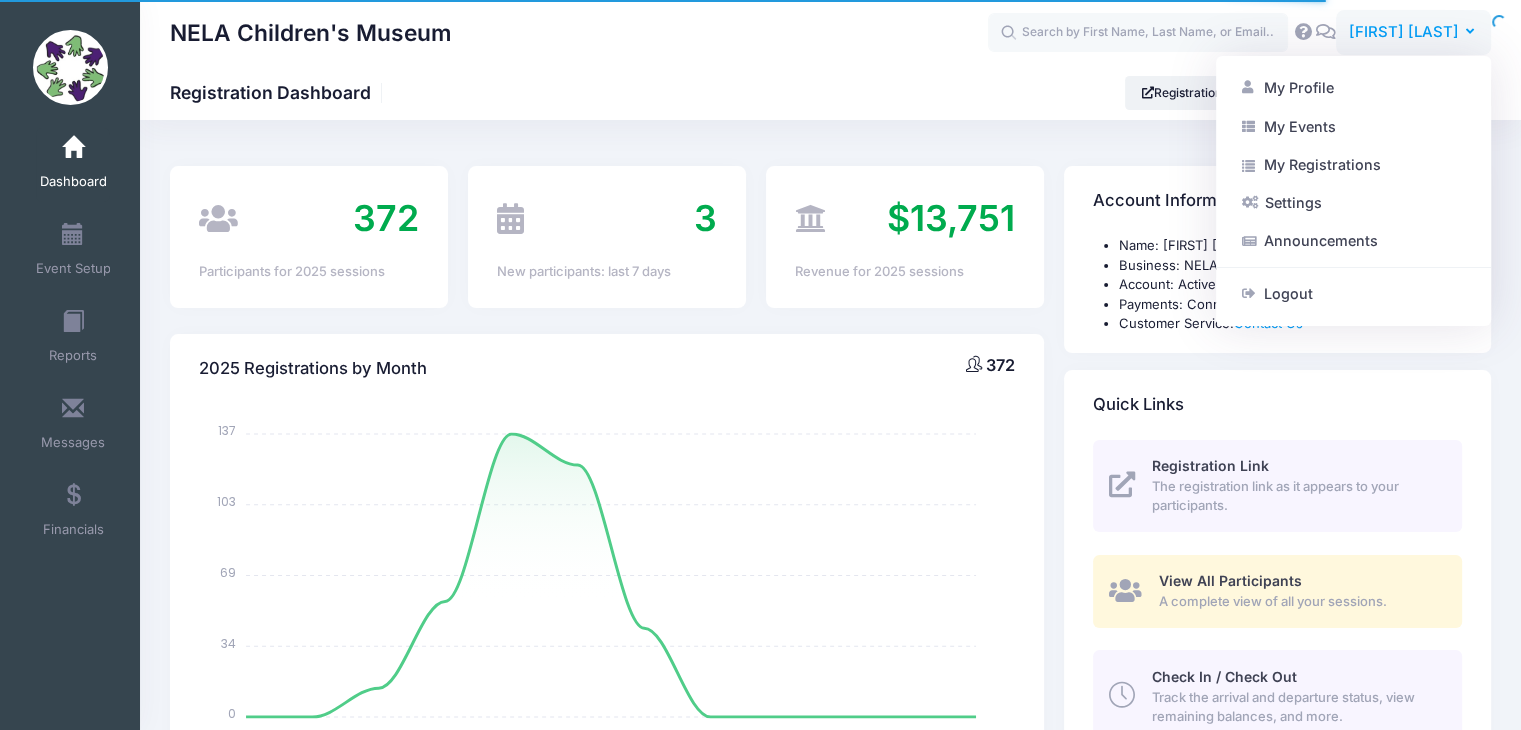 scroll, scrollTop: 0, scrollLeft: 0, axis: both 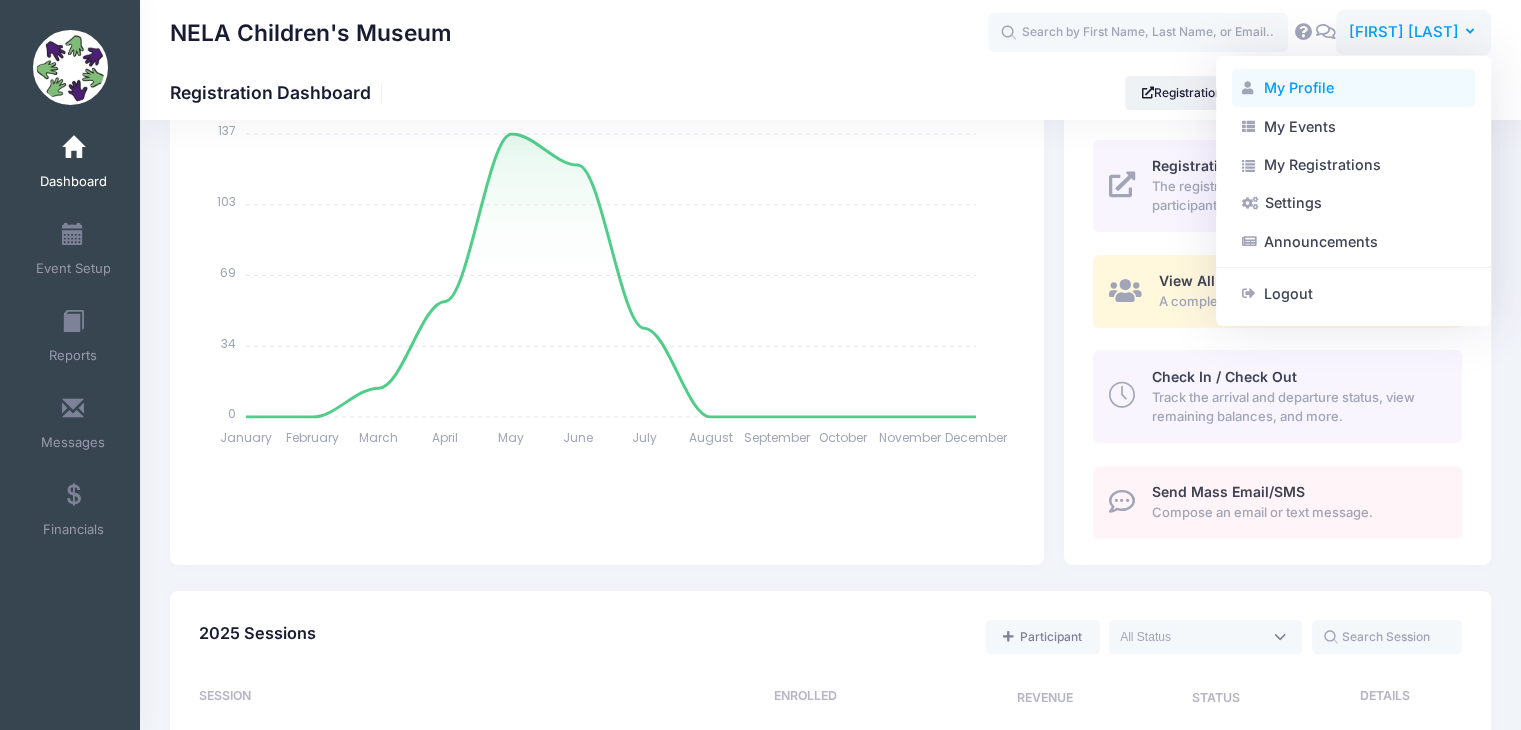 click on "My Profile" at bounding box center (1353, 88) 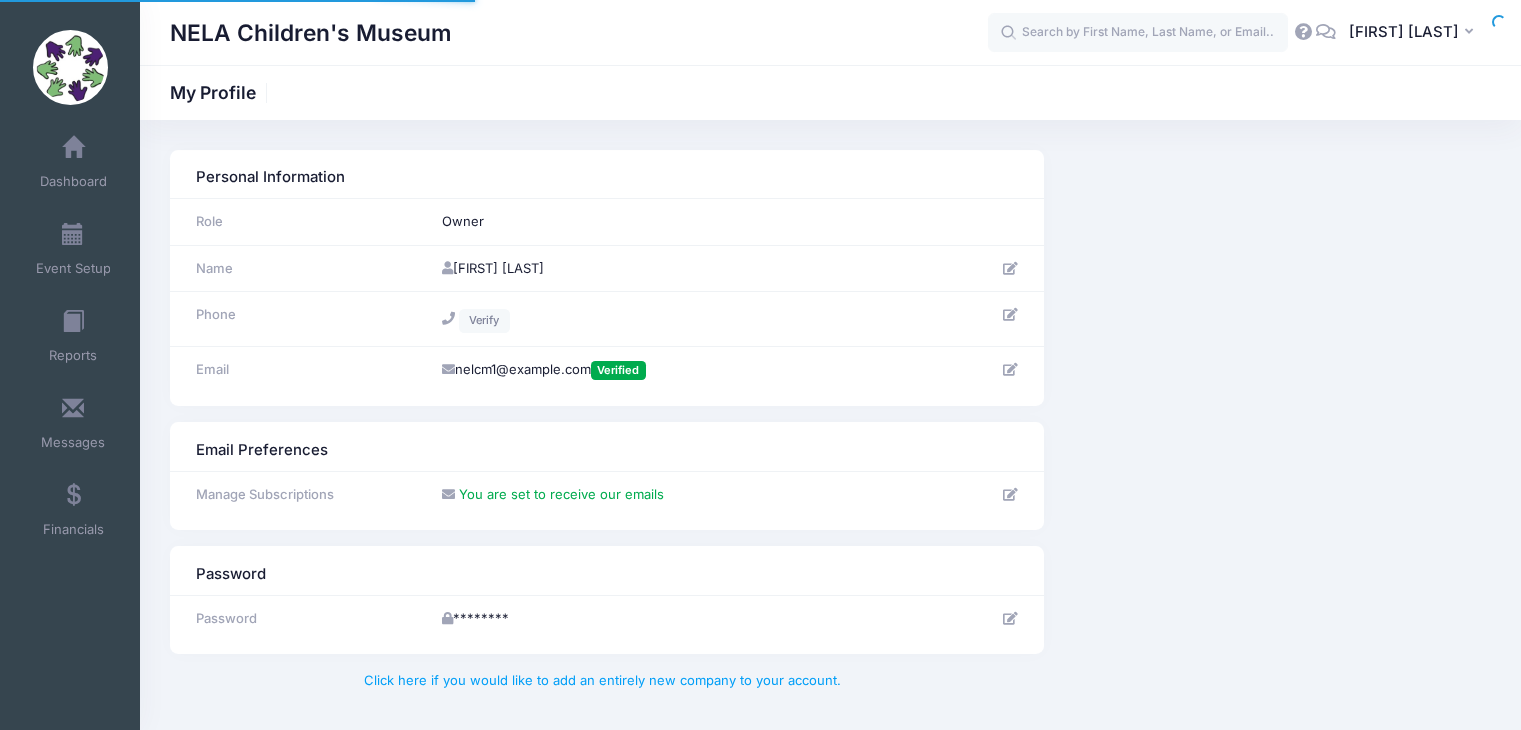 scroll, scrollTop: 0, scrollLeft: 0, axis: both 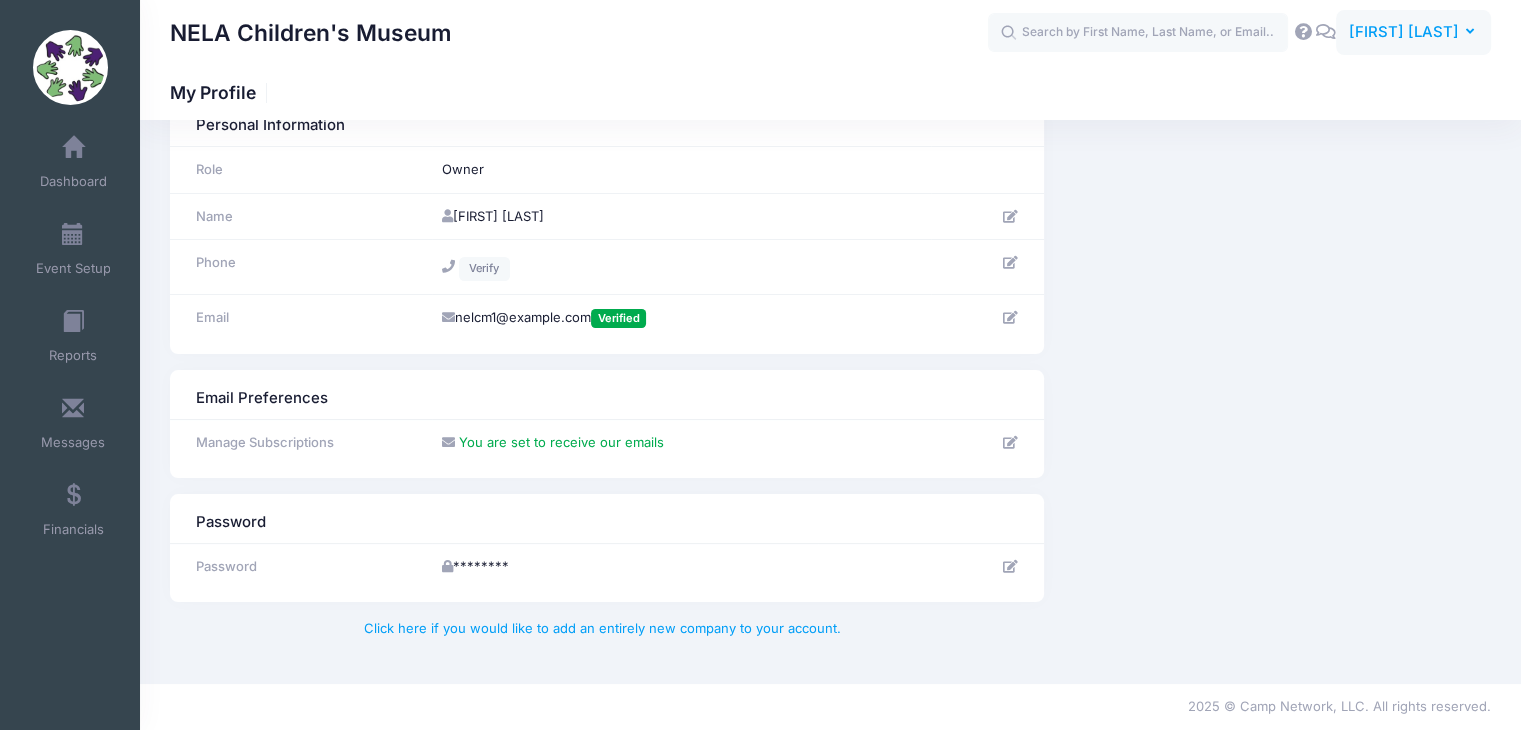 click on "[FIRST] [LAST]" at bounding box center (1404, 32) 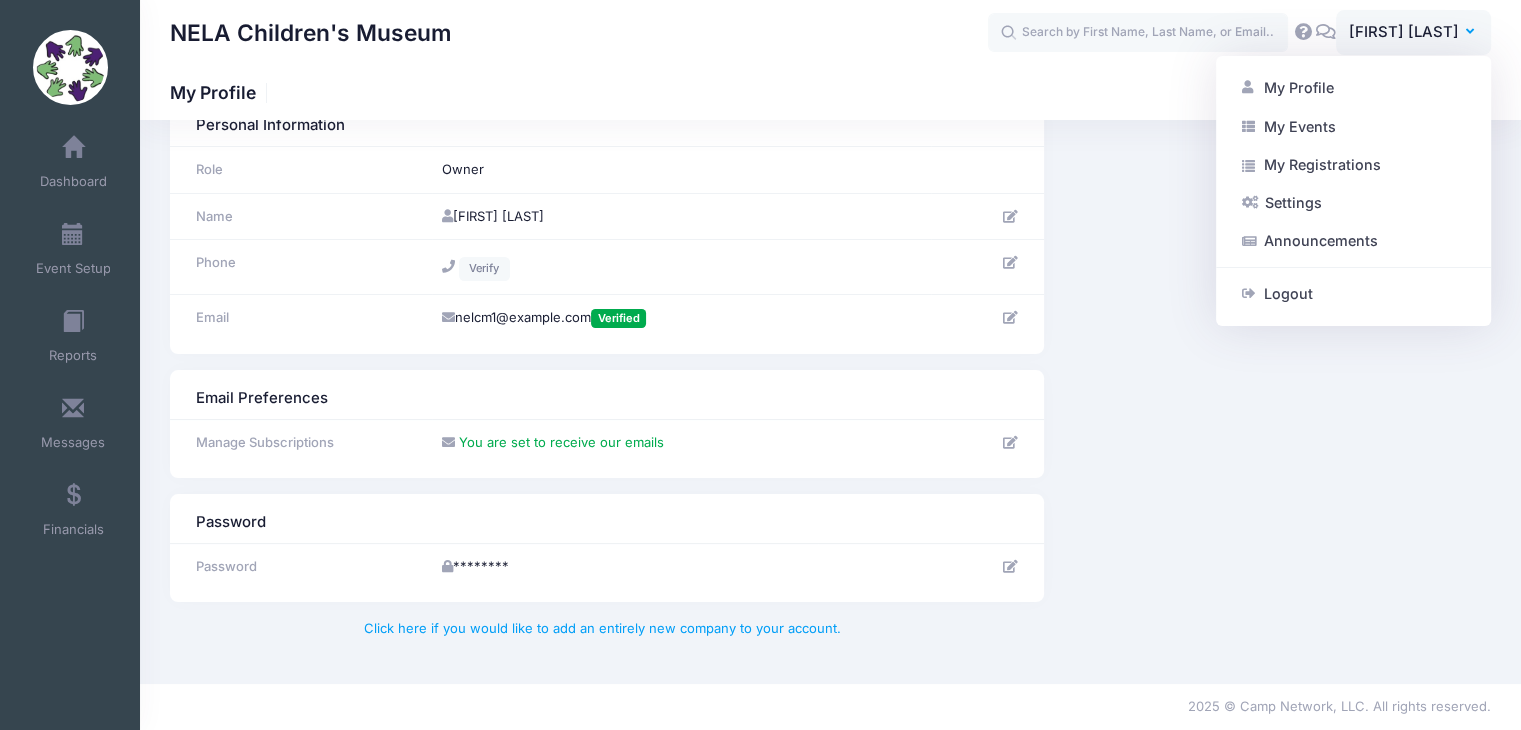 click on "Email Preferences
Manage Subscriptions
You are set to receive our emails" at bounding box center [830, 424] 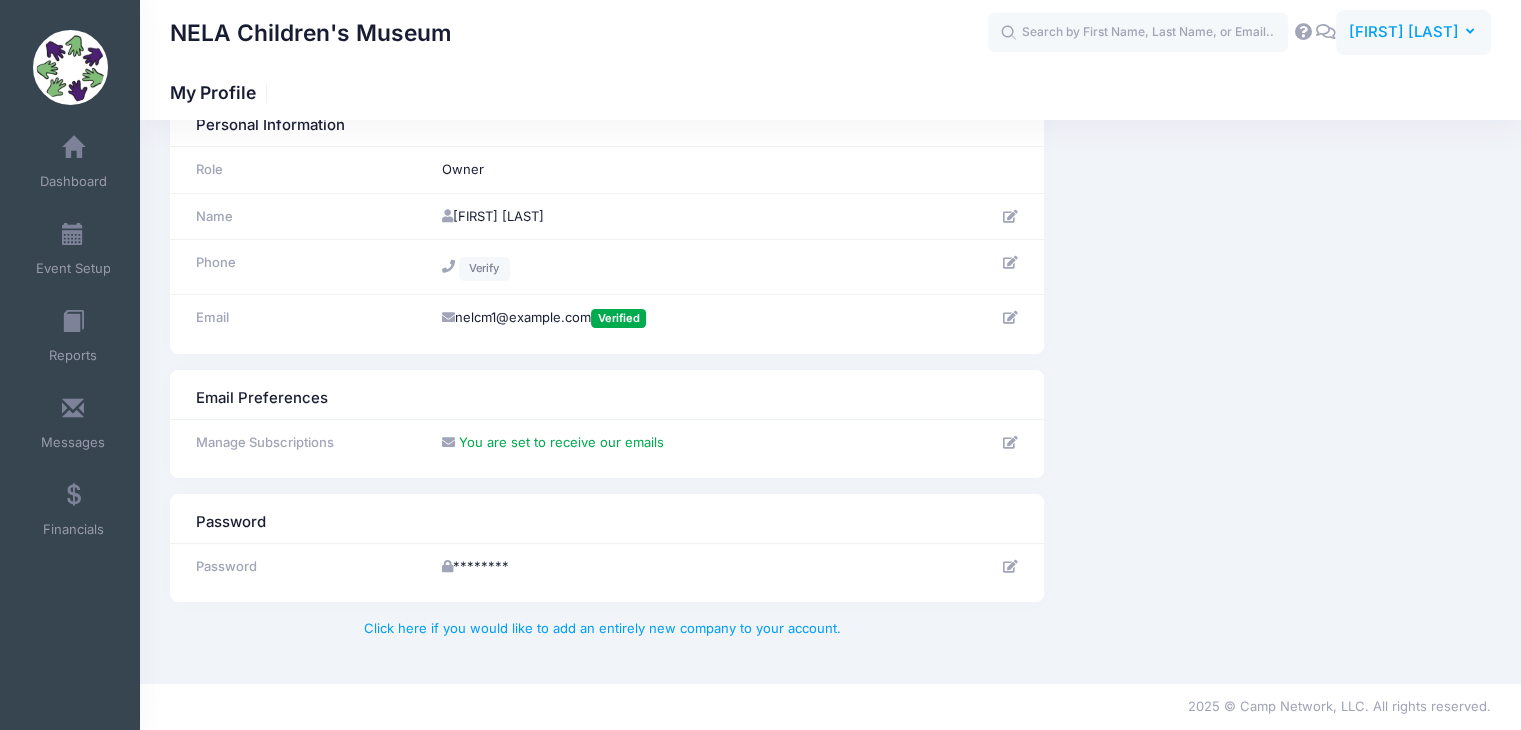 click on "[FIRST] [LAST]" at bounding box center (1404, 32) 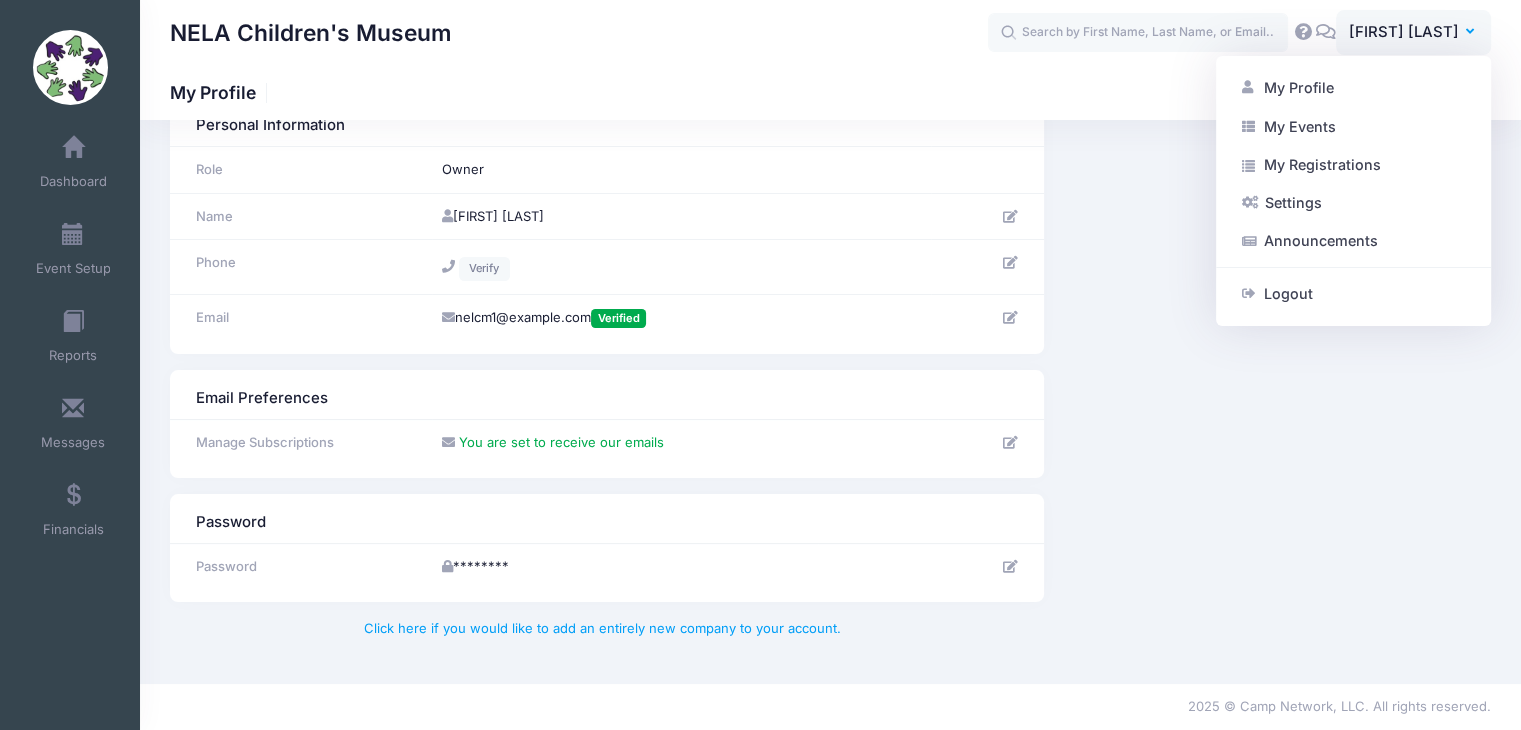 click at bounding box center [1326, 31] 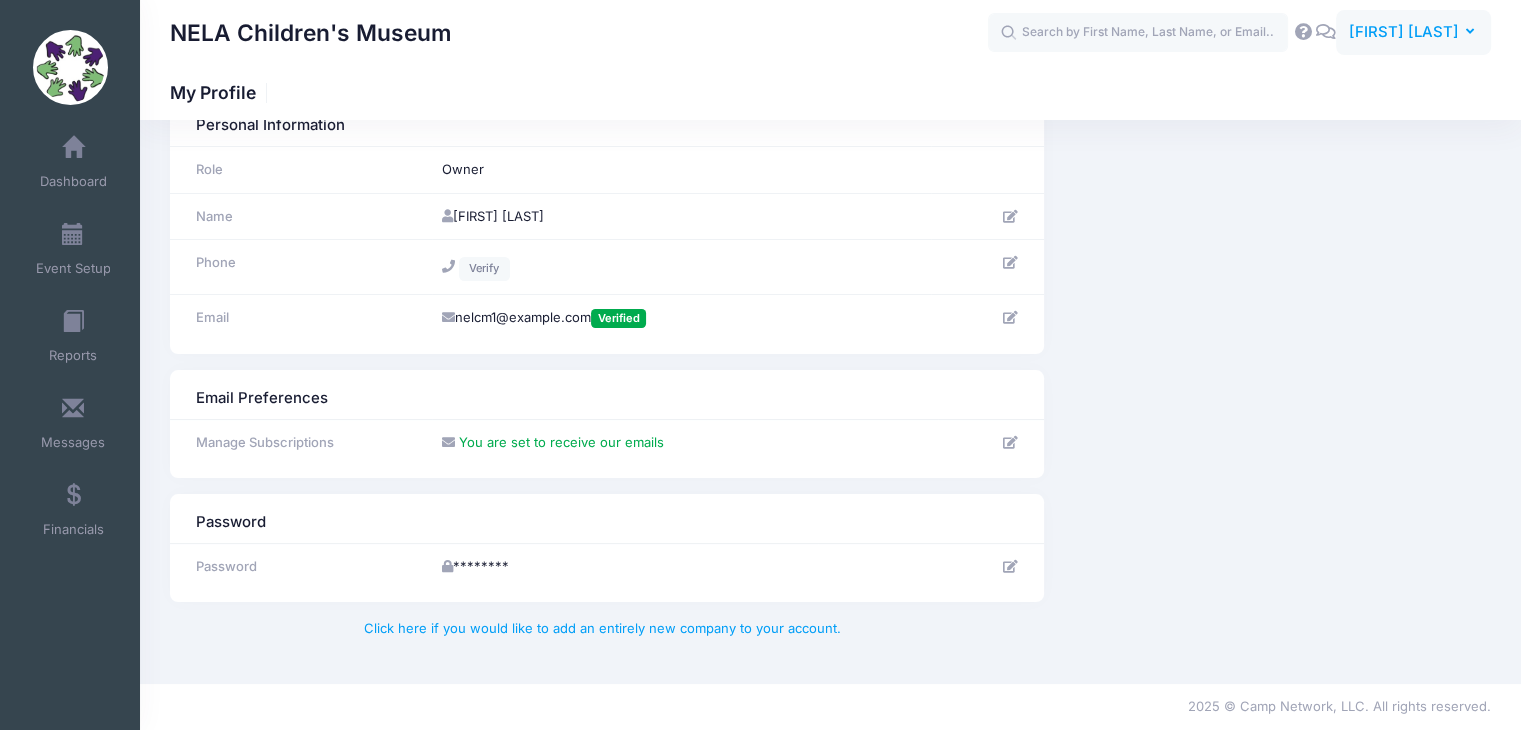 click on "[FIRST] [LAST]" at bounding box center (1404, 32) 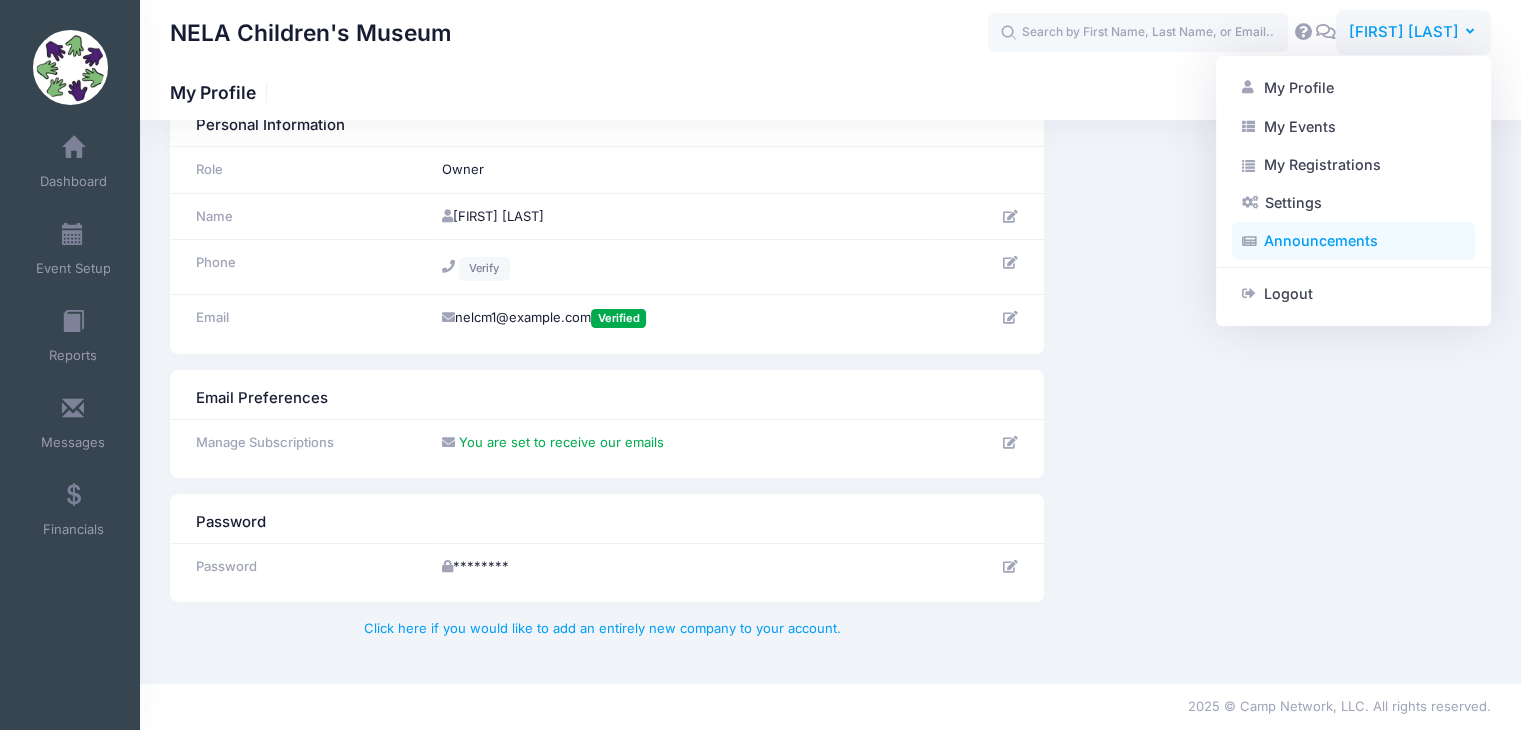 click on "Announcements" at bounding box center [1353, 241] 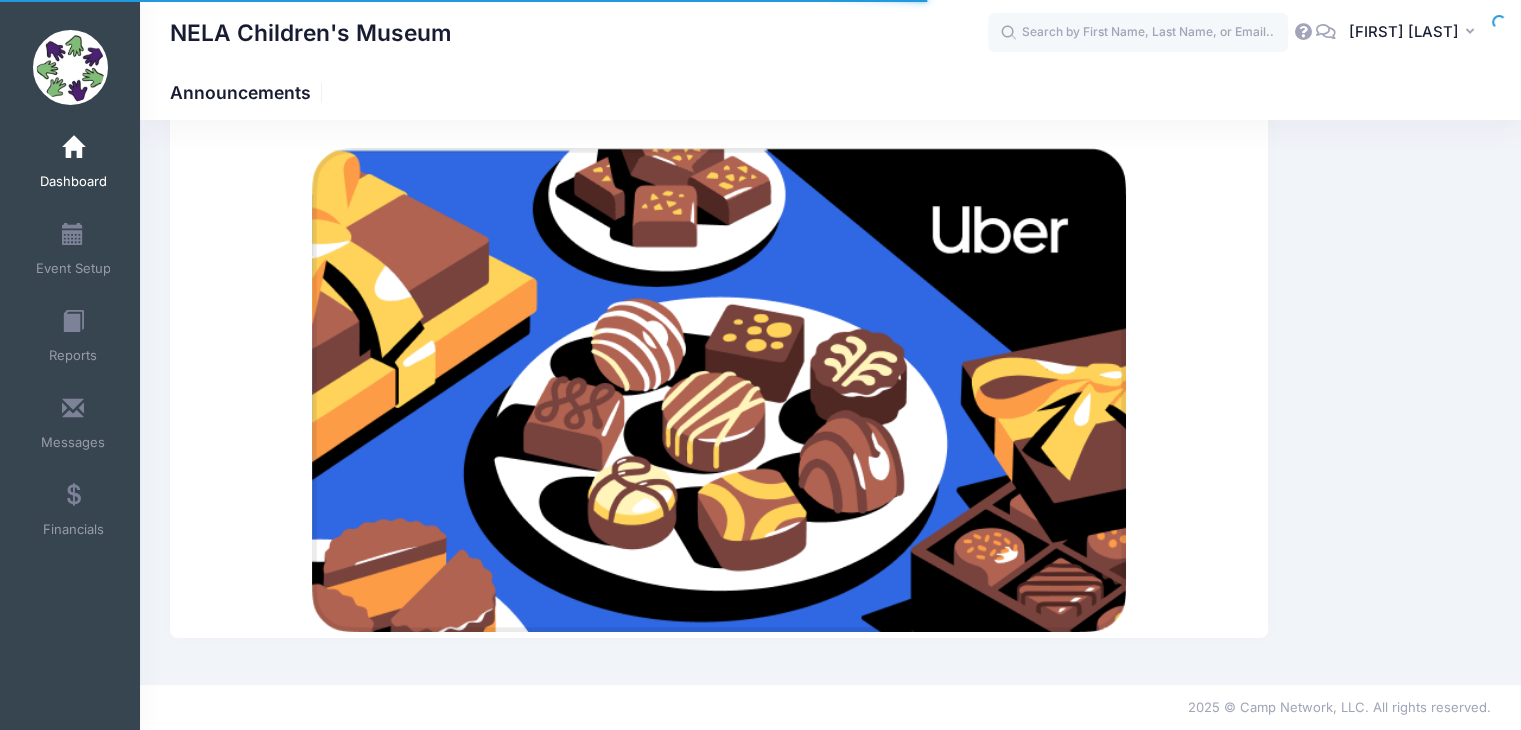 scroll, scrollTop: 0, scrollLeft: 0, axis: both 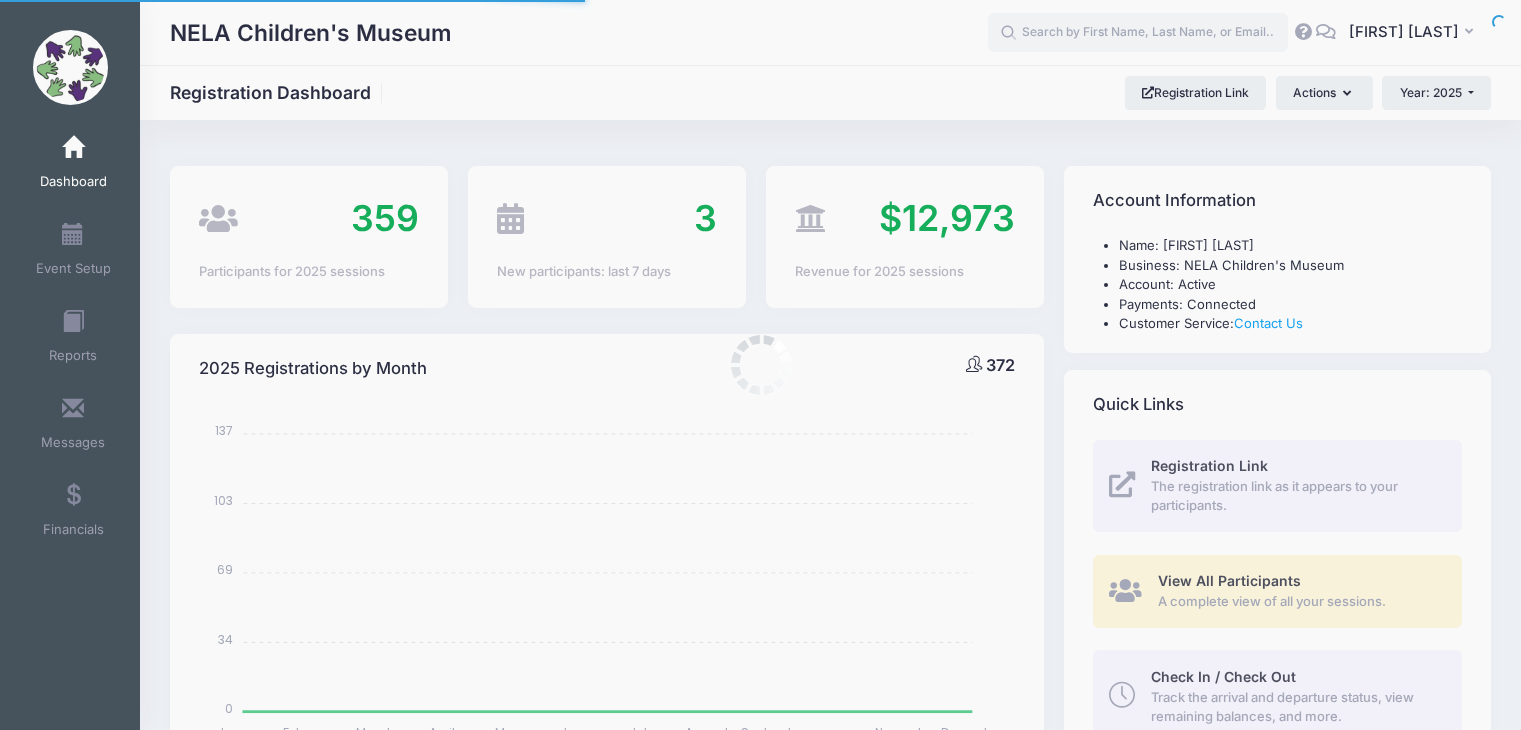 select 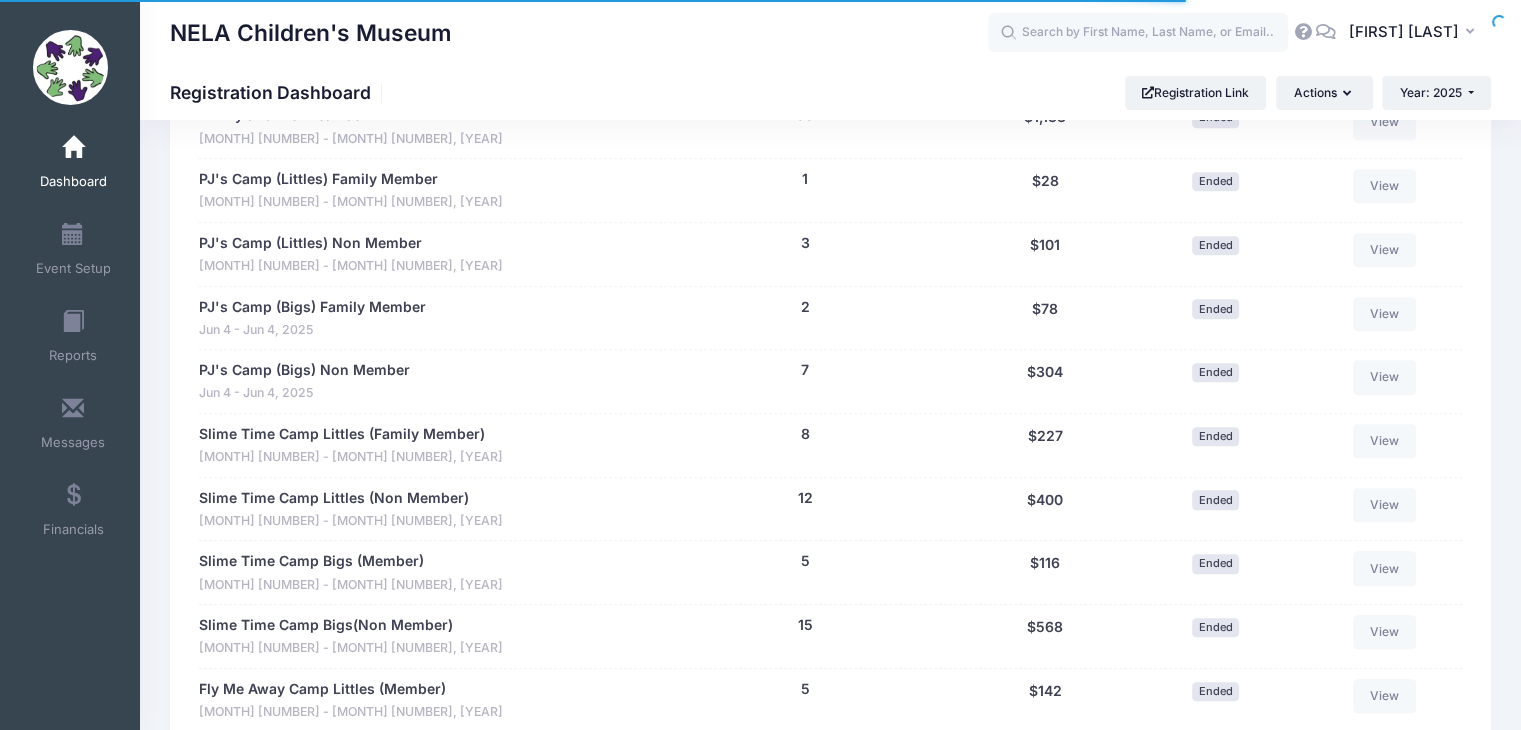 scroll, scrollTop: 0, scrollLeft: 0, axis: both 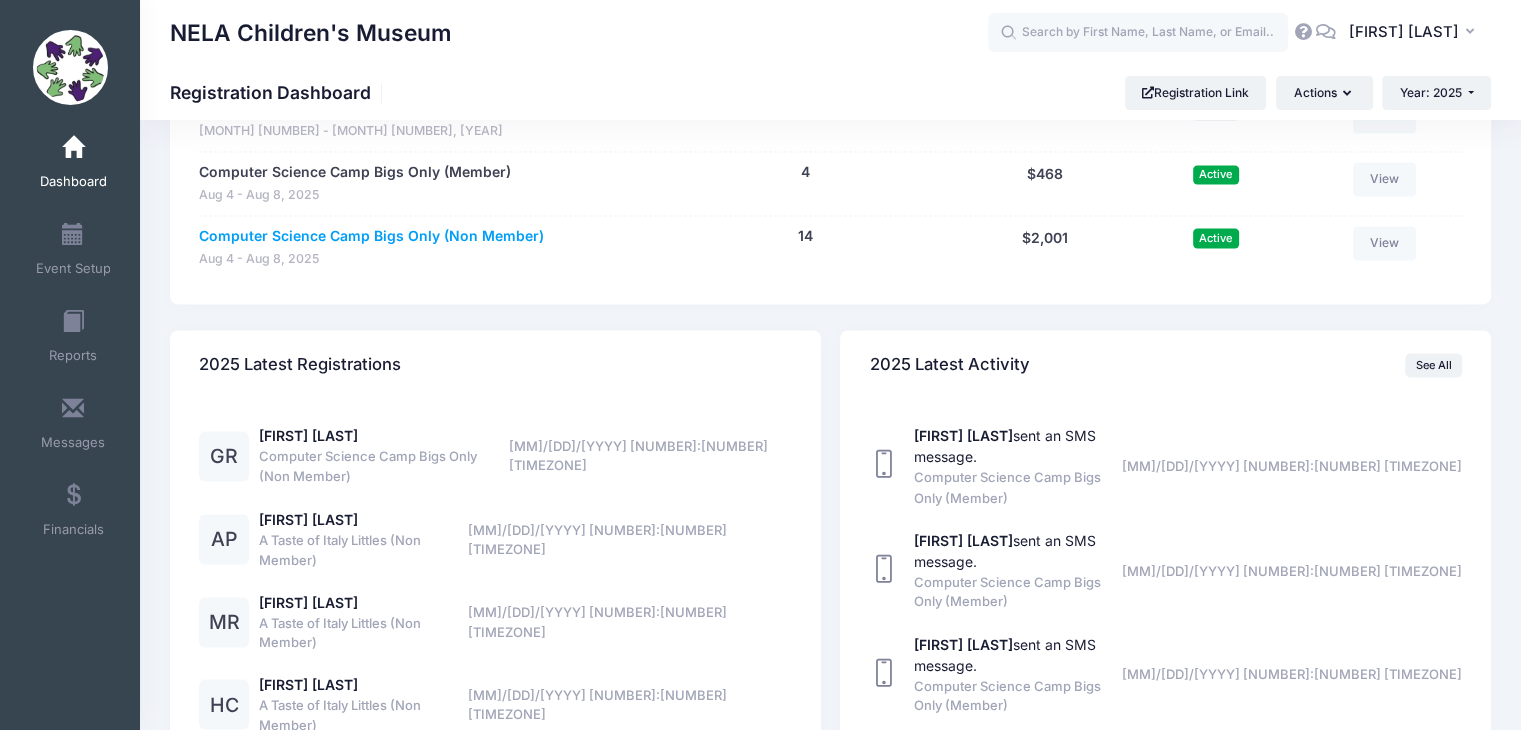 click on "Computer Science Camp Bigs Only (Non Member)" at bounding box center [371, 236] 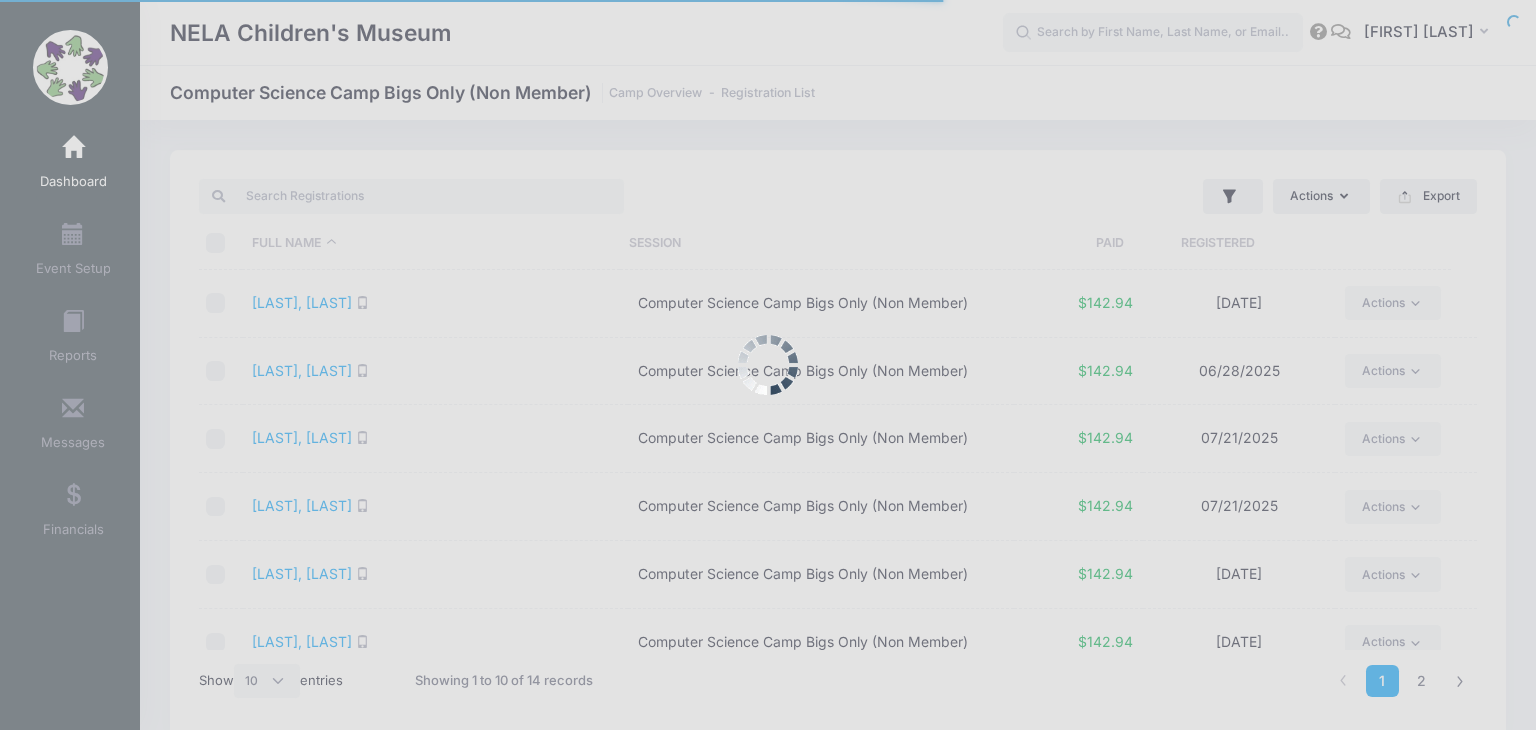 select on "10" 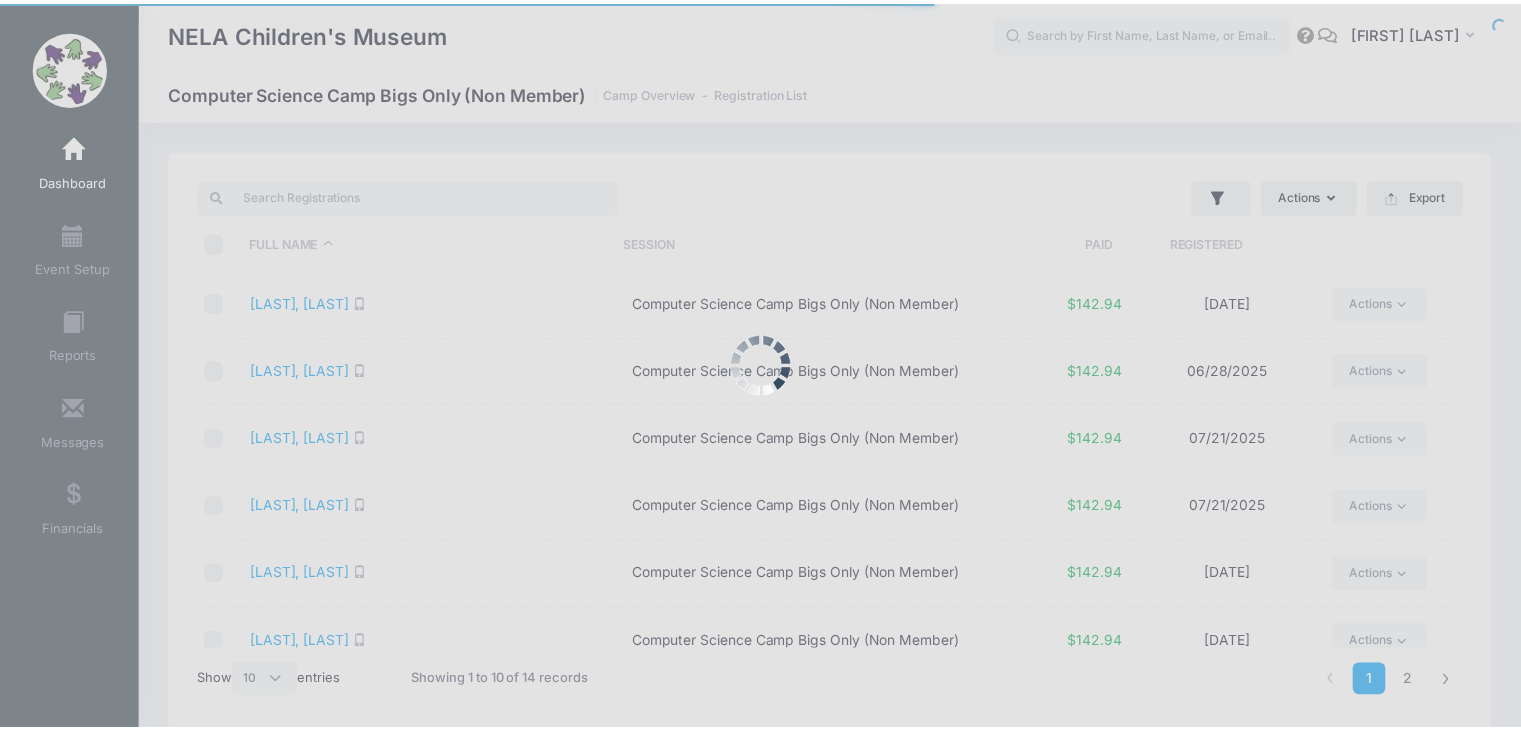 scroll, scrollTop: 0, scrollLeft: 0, axis: both 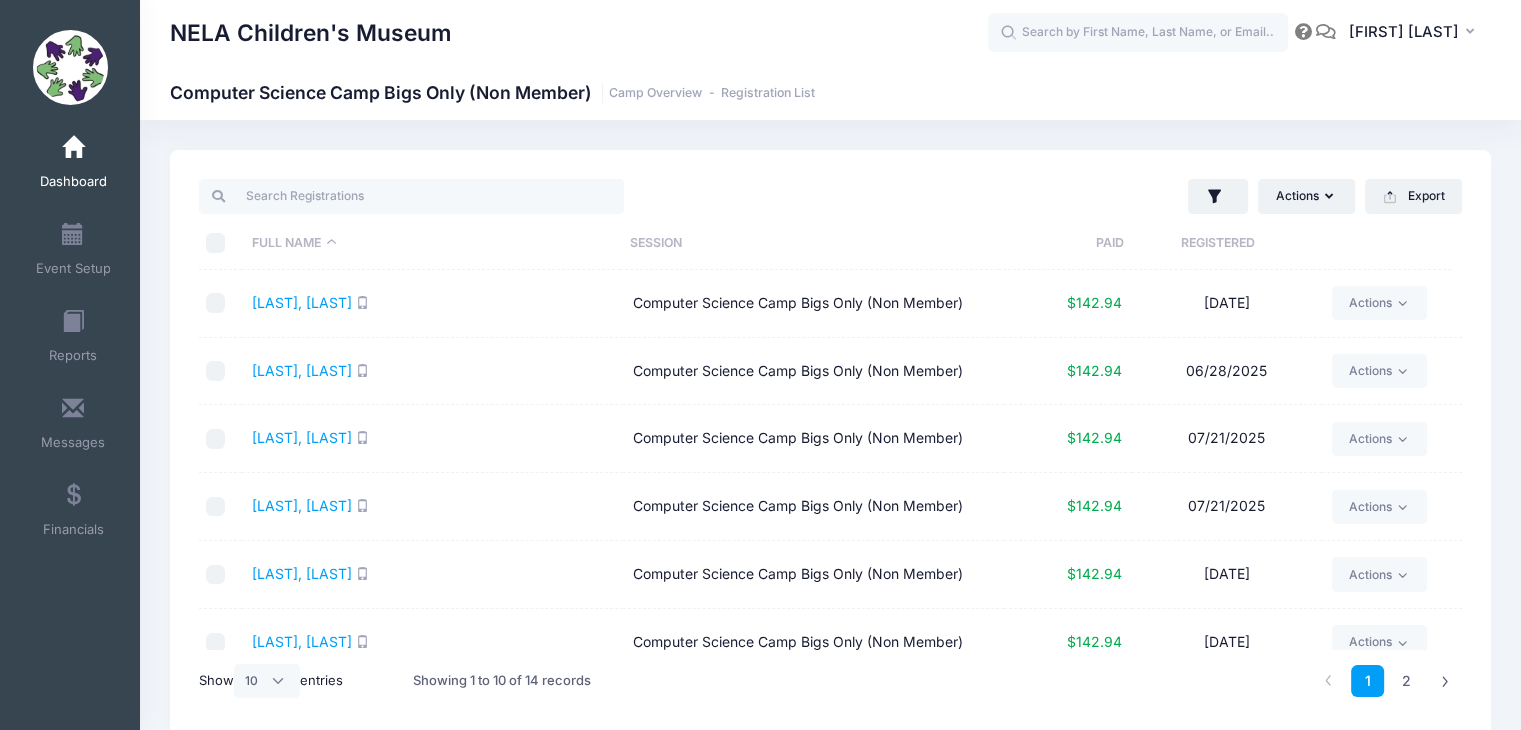 click at bounding box center (216, 243) 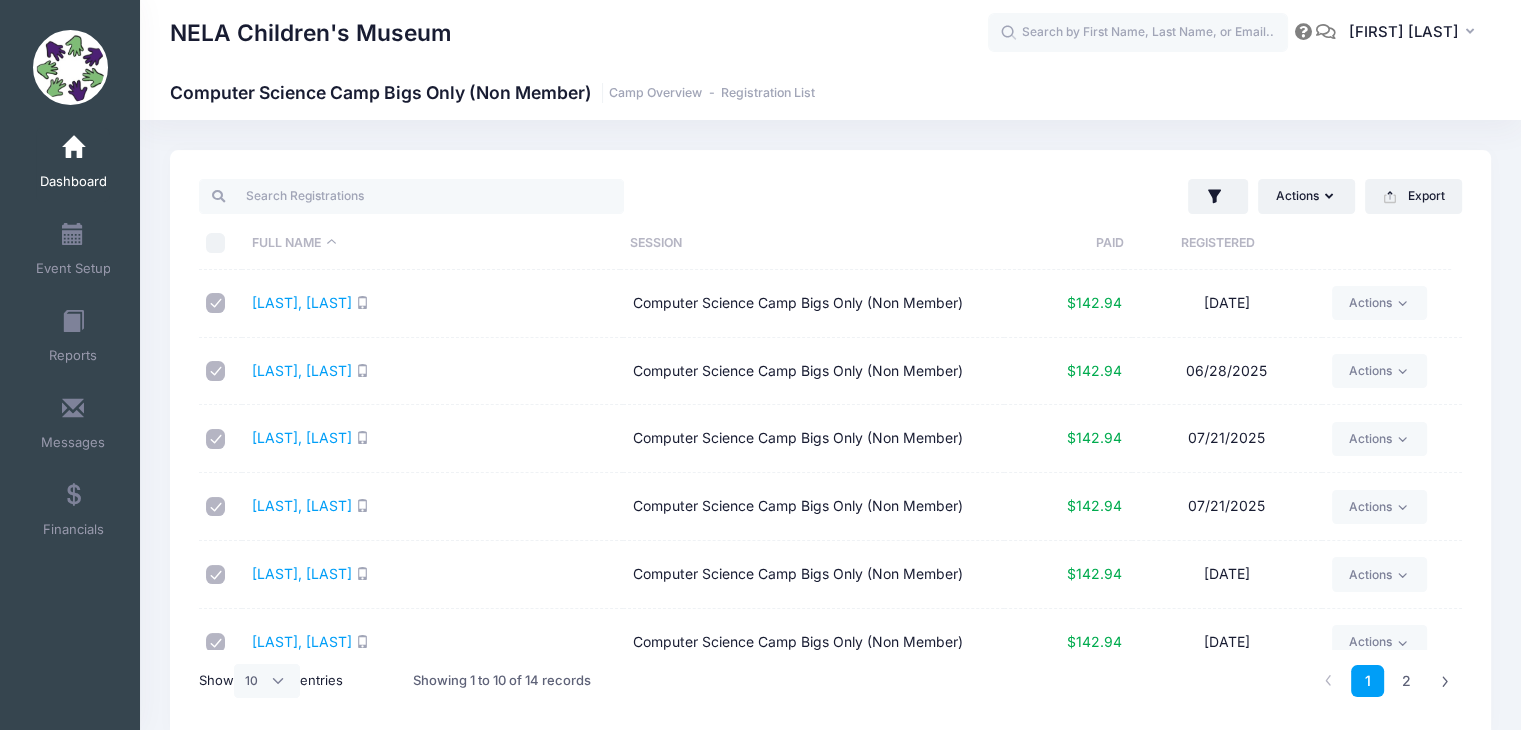 checkbox on "true" 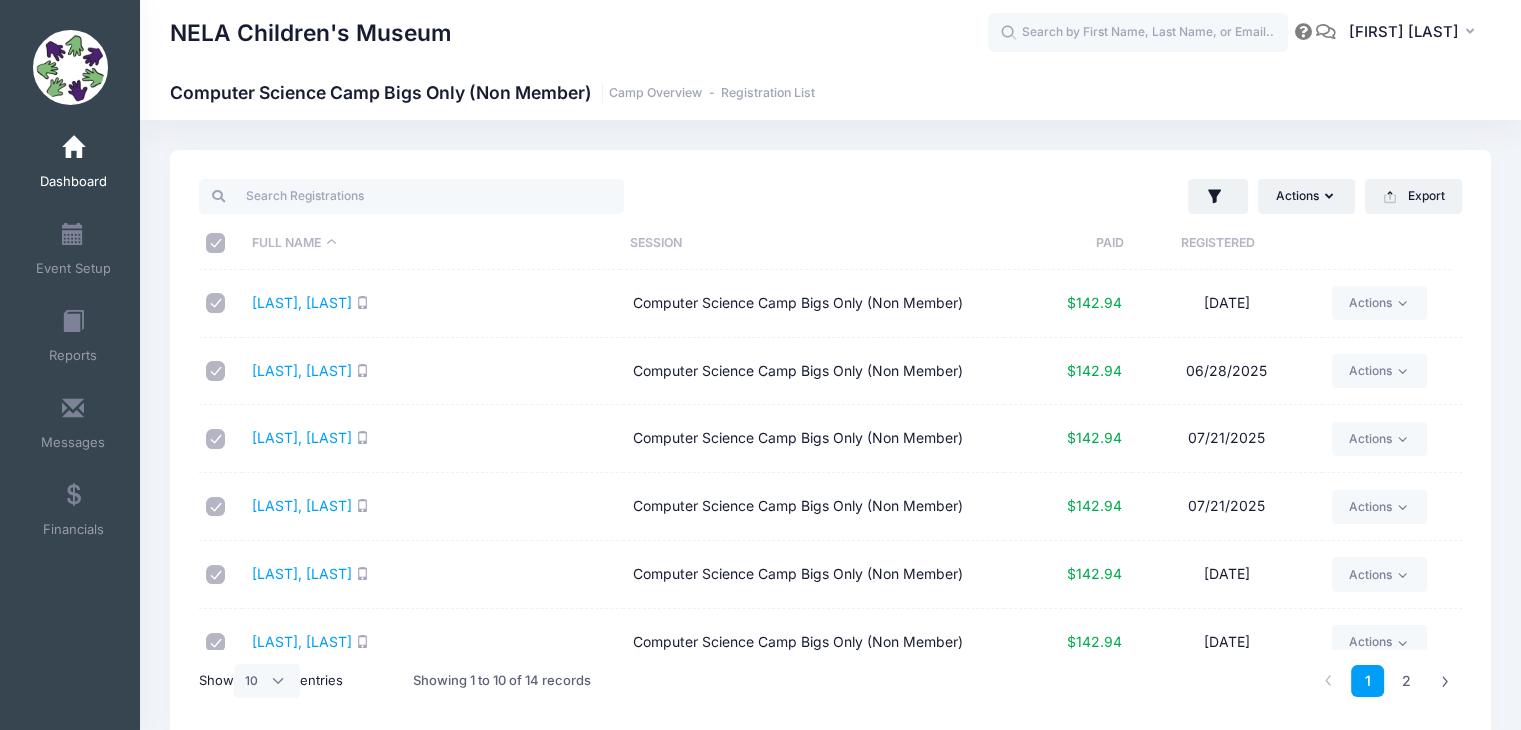 checkbox on "true" 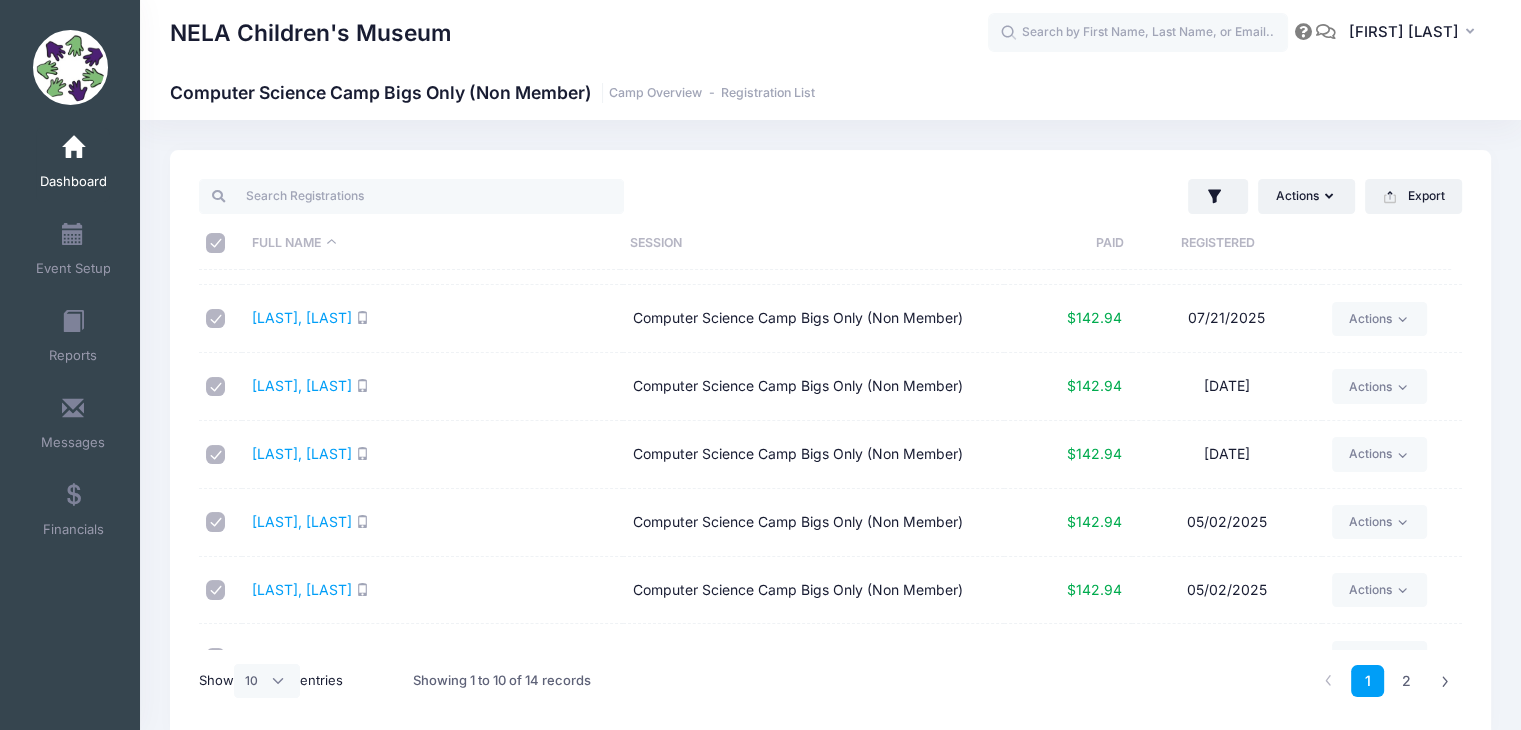 scroll, scrollTop: 295, scrollLeft: 0, axis: vertical 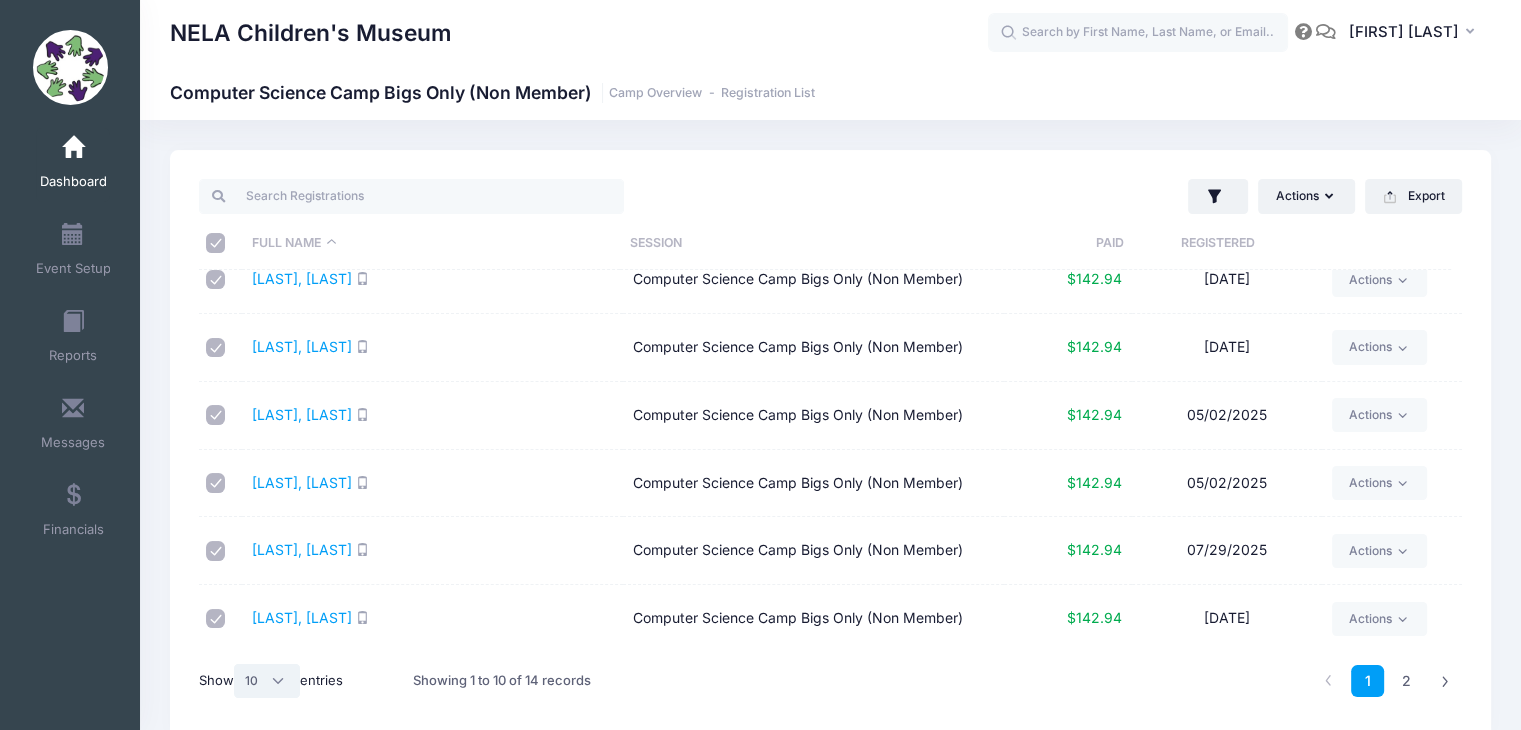 click on "All 10 25 50" at bounding box center [267, 681] 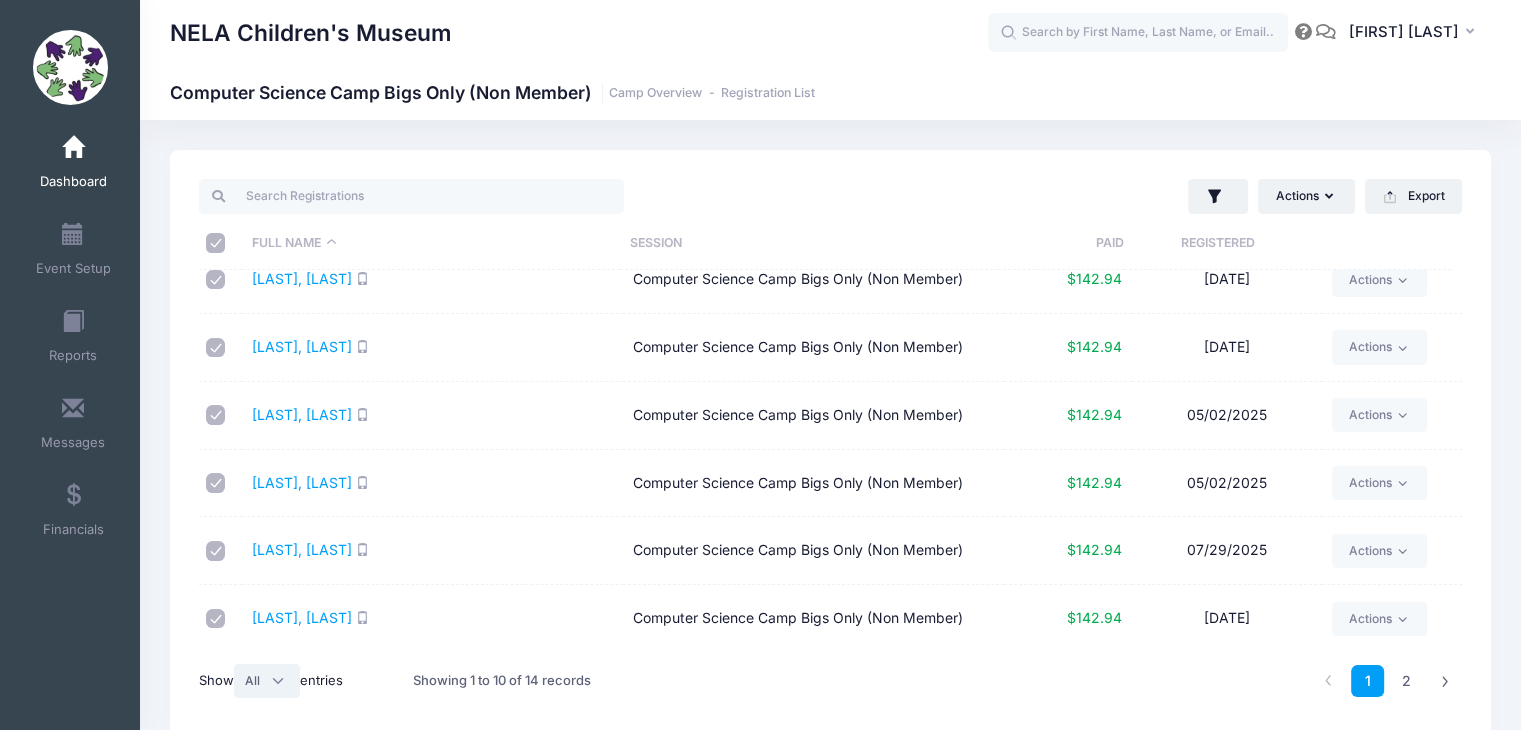 click on "All 10 25 50" at bounding box center [267, 681] 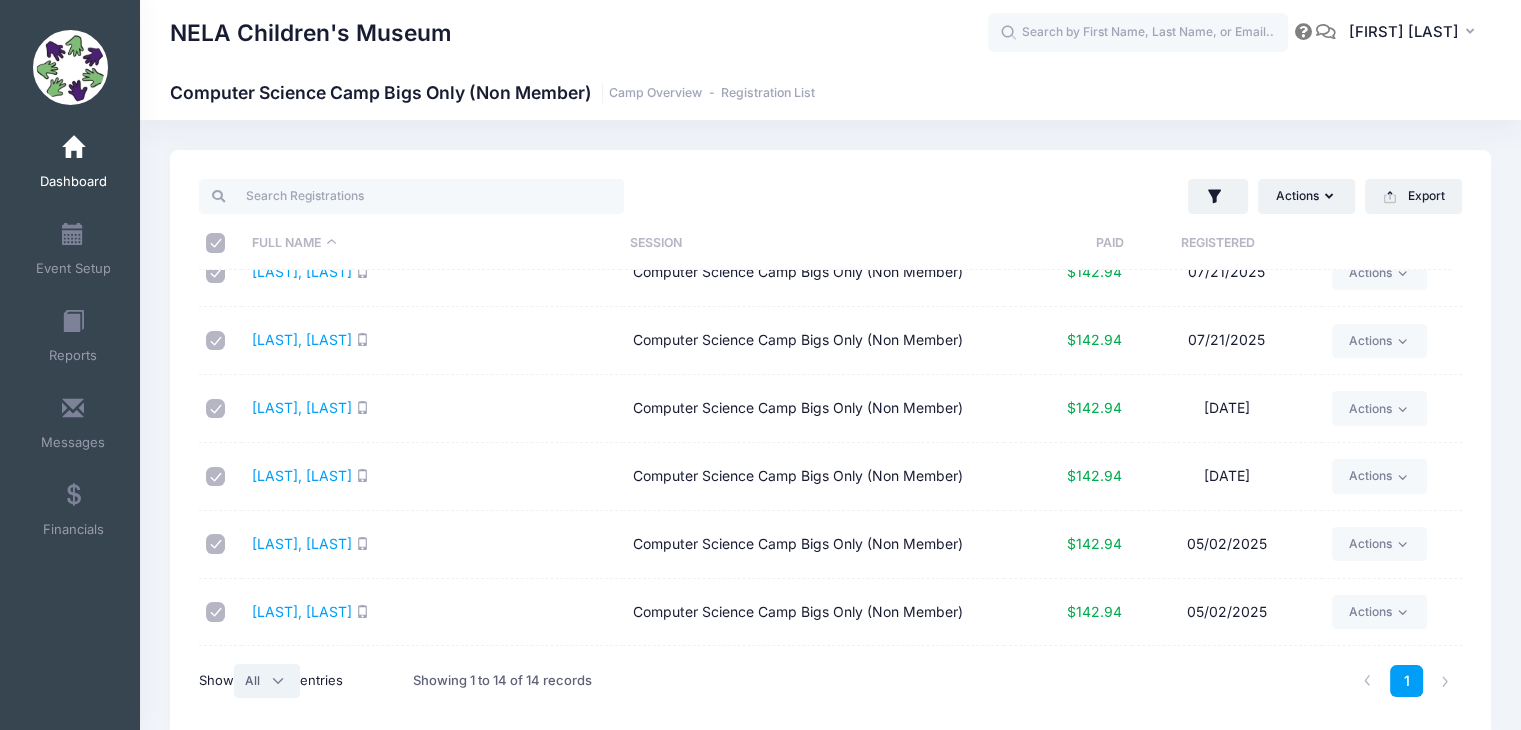 scroll, scrollTop: 0, scrollLeft: 0, axis: both 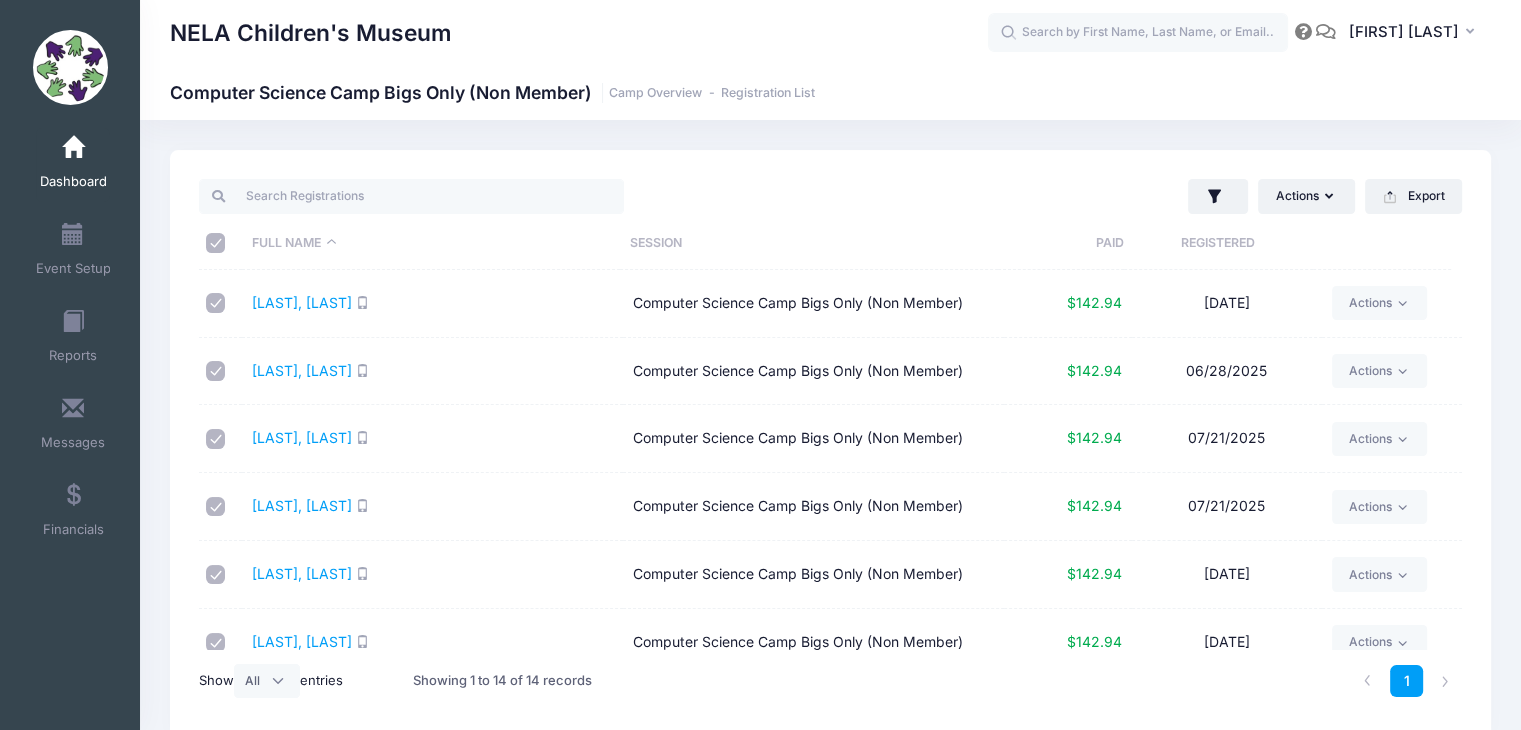 click at bounding box center [216, 243] 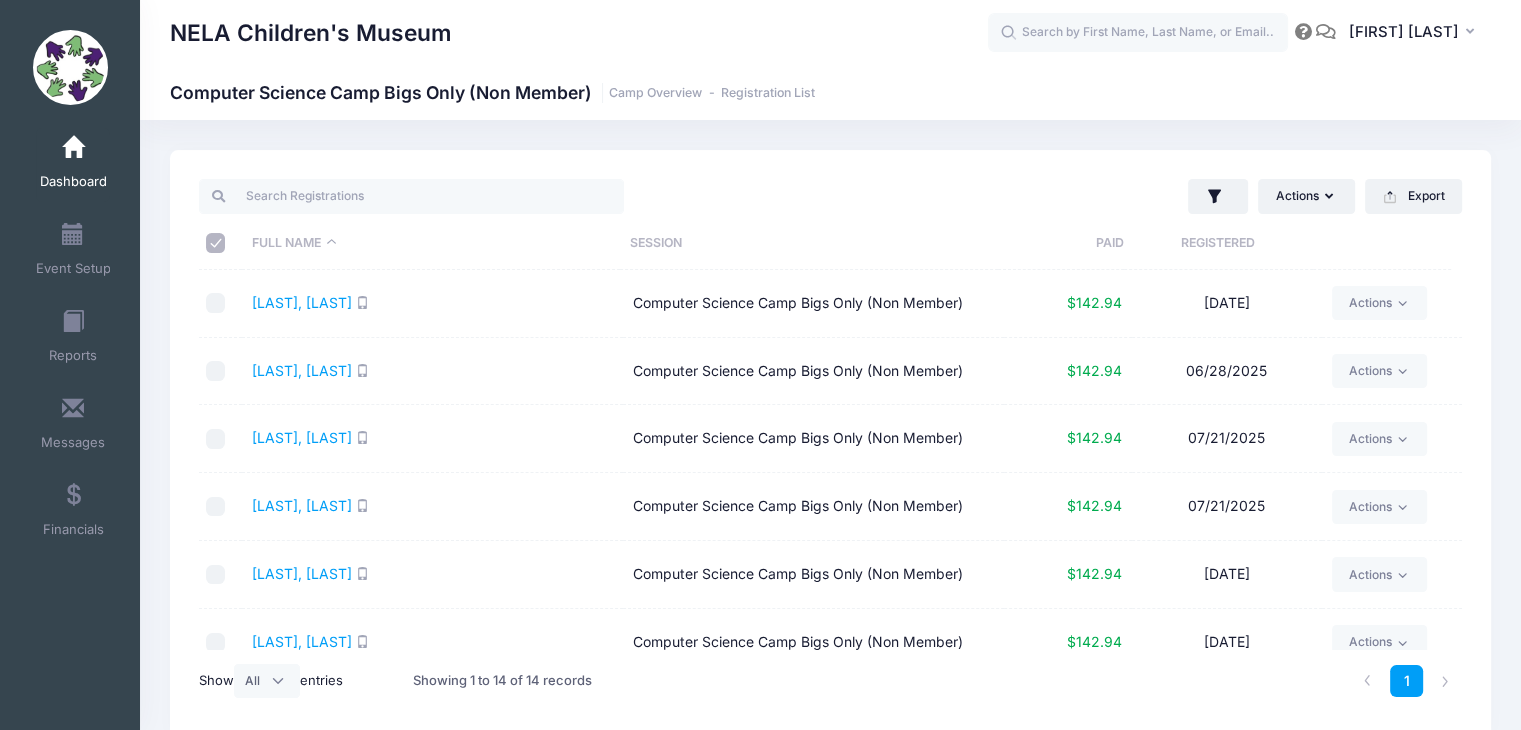 checkbox on "false" 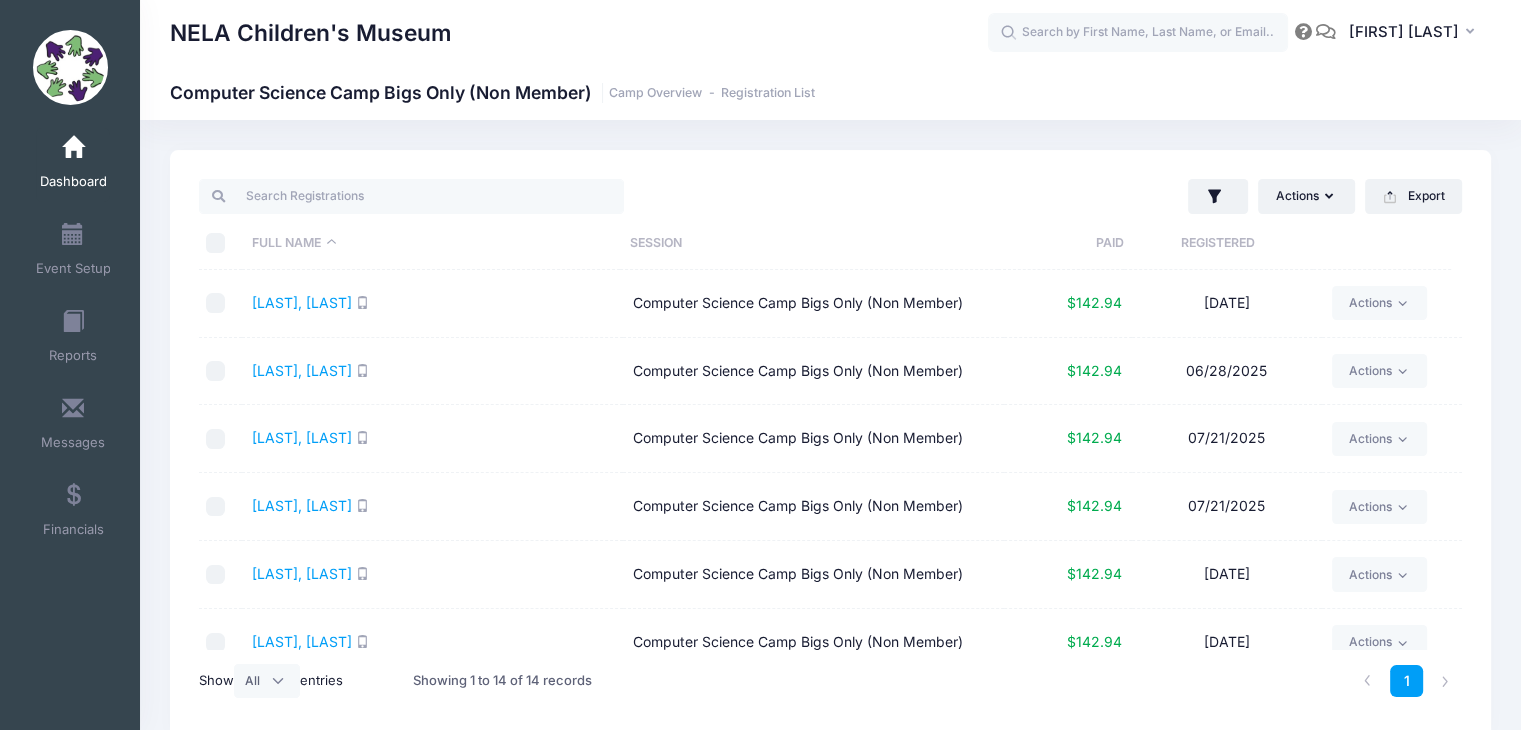 checkbox on "false" 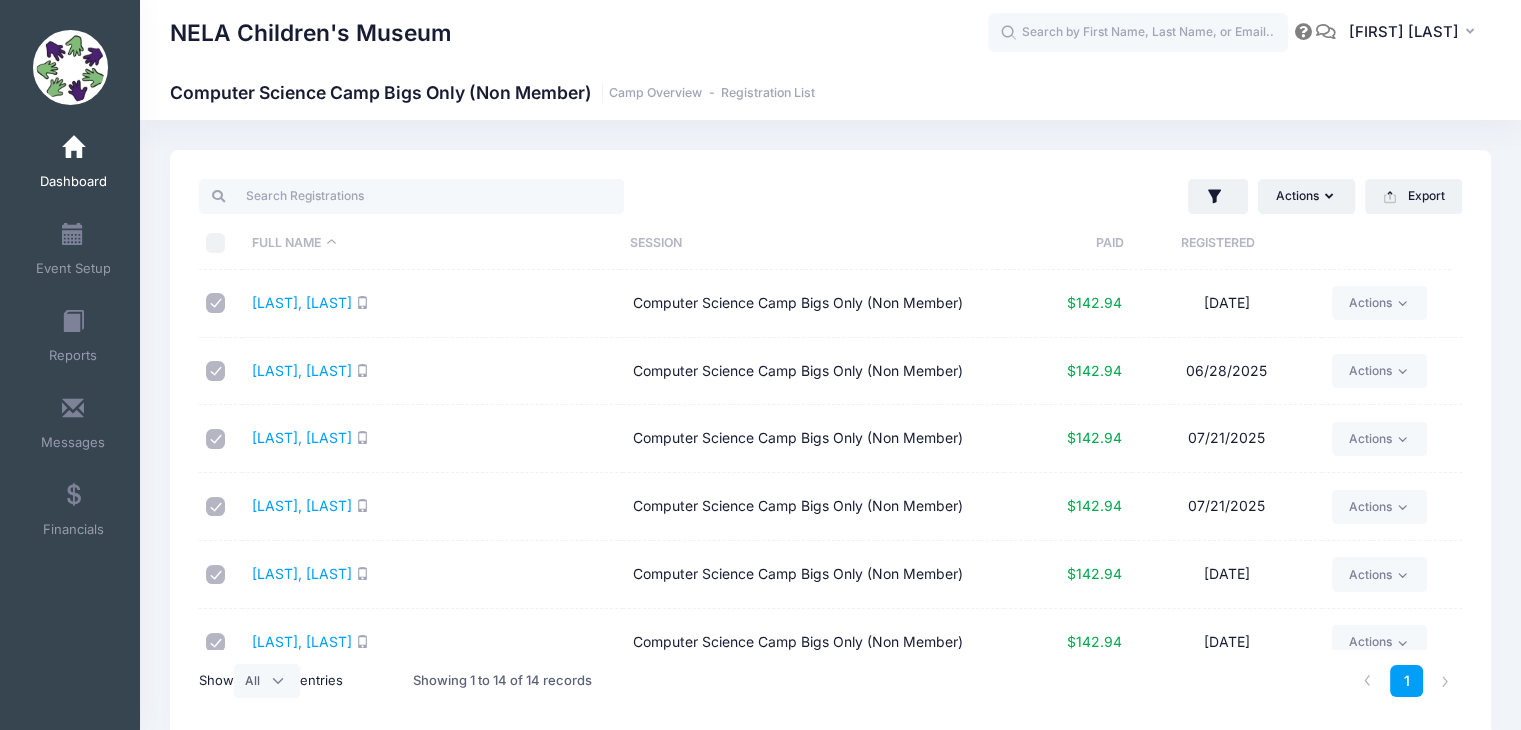 checkbox on "true" 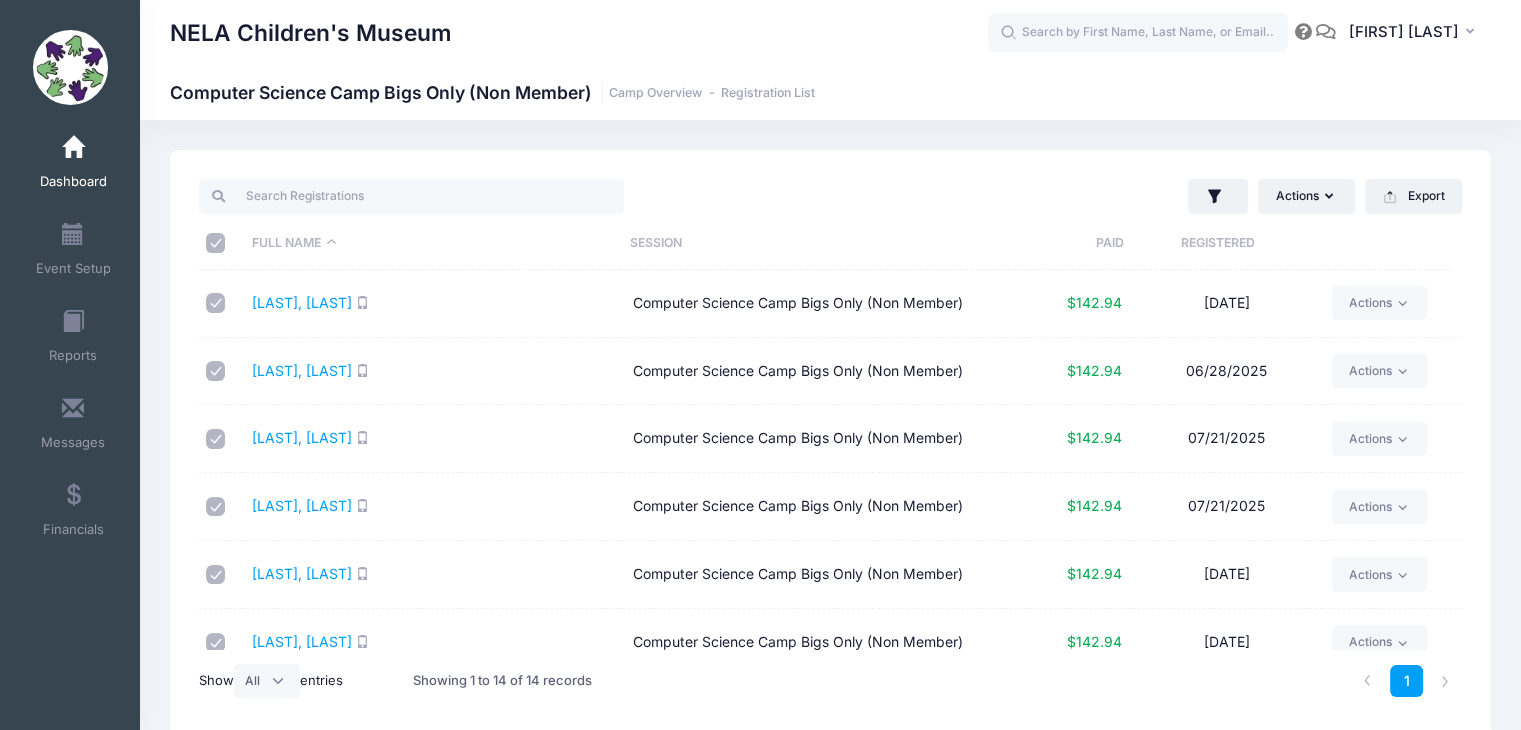 checkbox on "true" 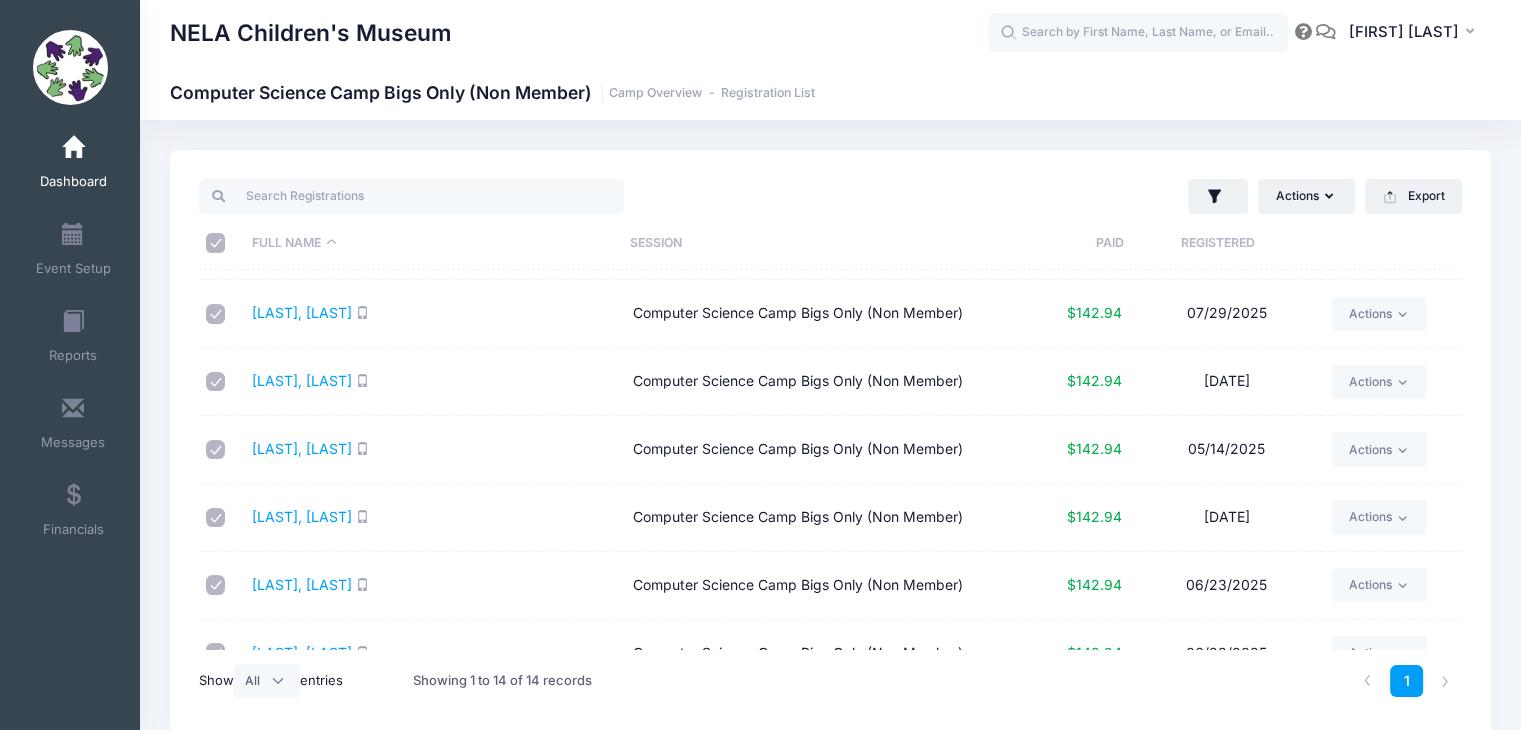 scroll, scrollTop: 566, scrollLeft: 0, axis: vertical 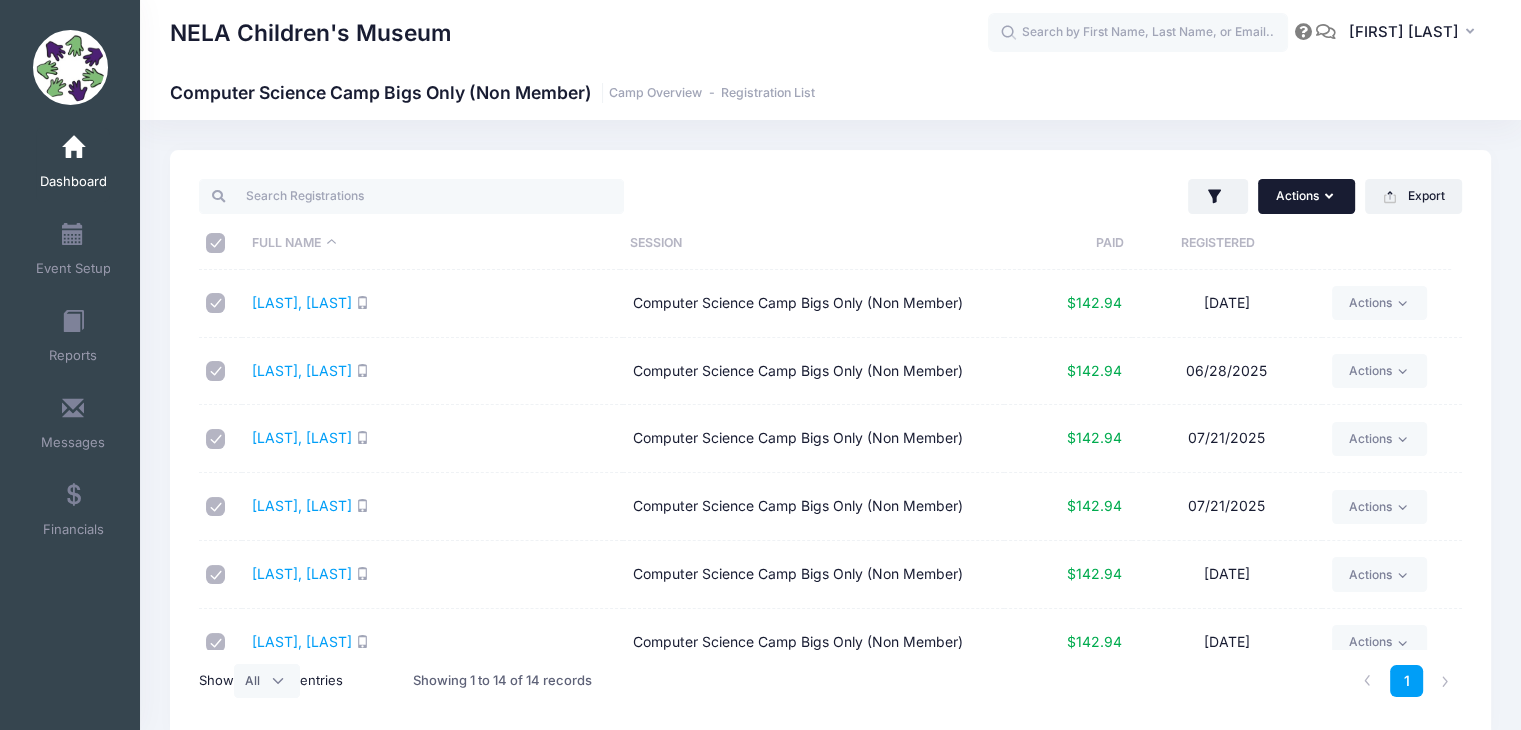 click on "Actions" at bounding box center (1306, 196) 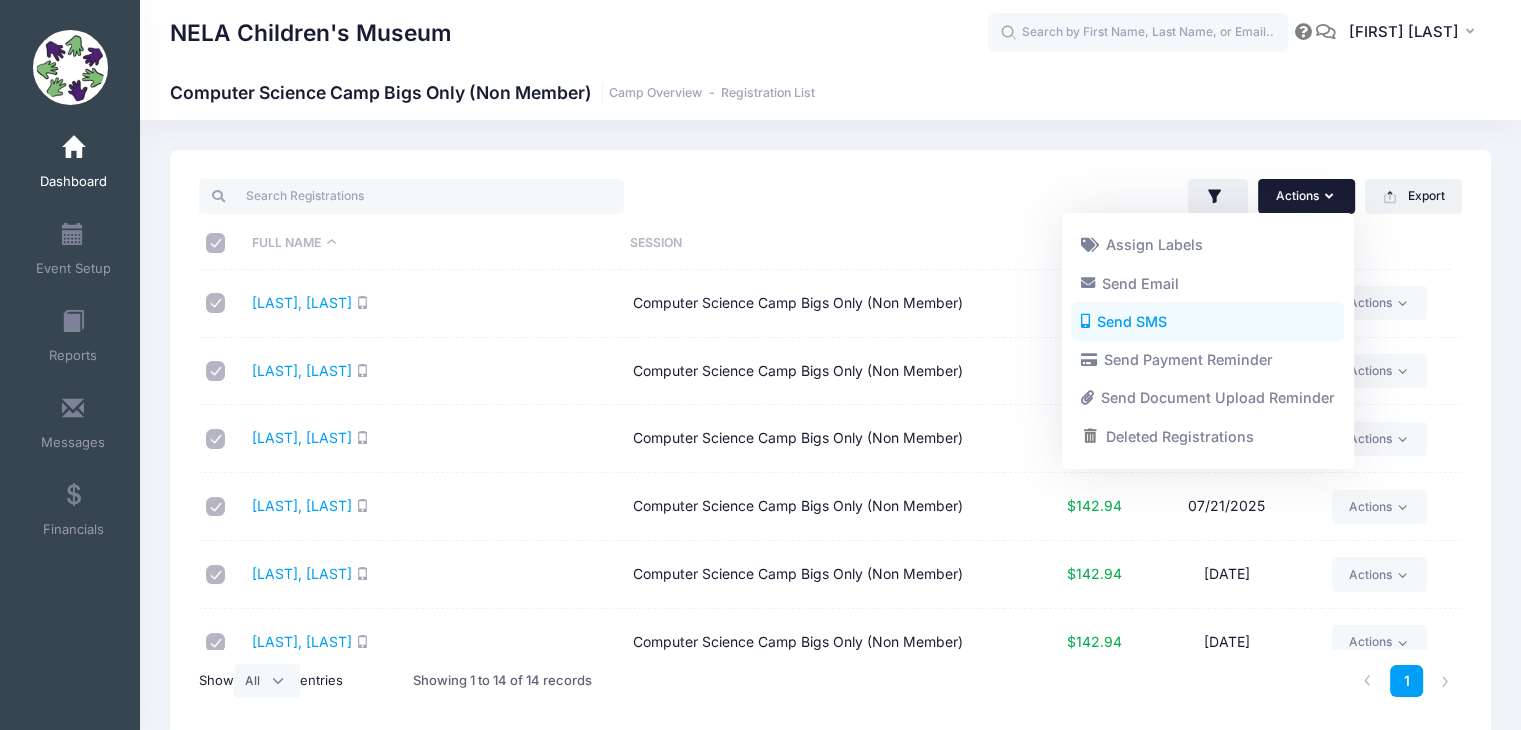 click on "Send SMS" at bounding box center [1207, 322] 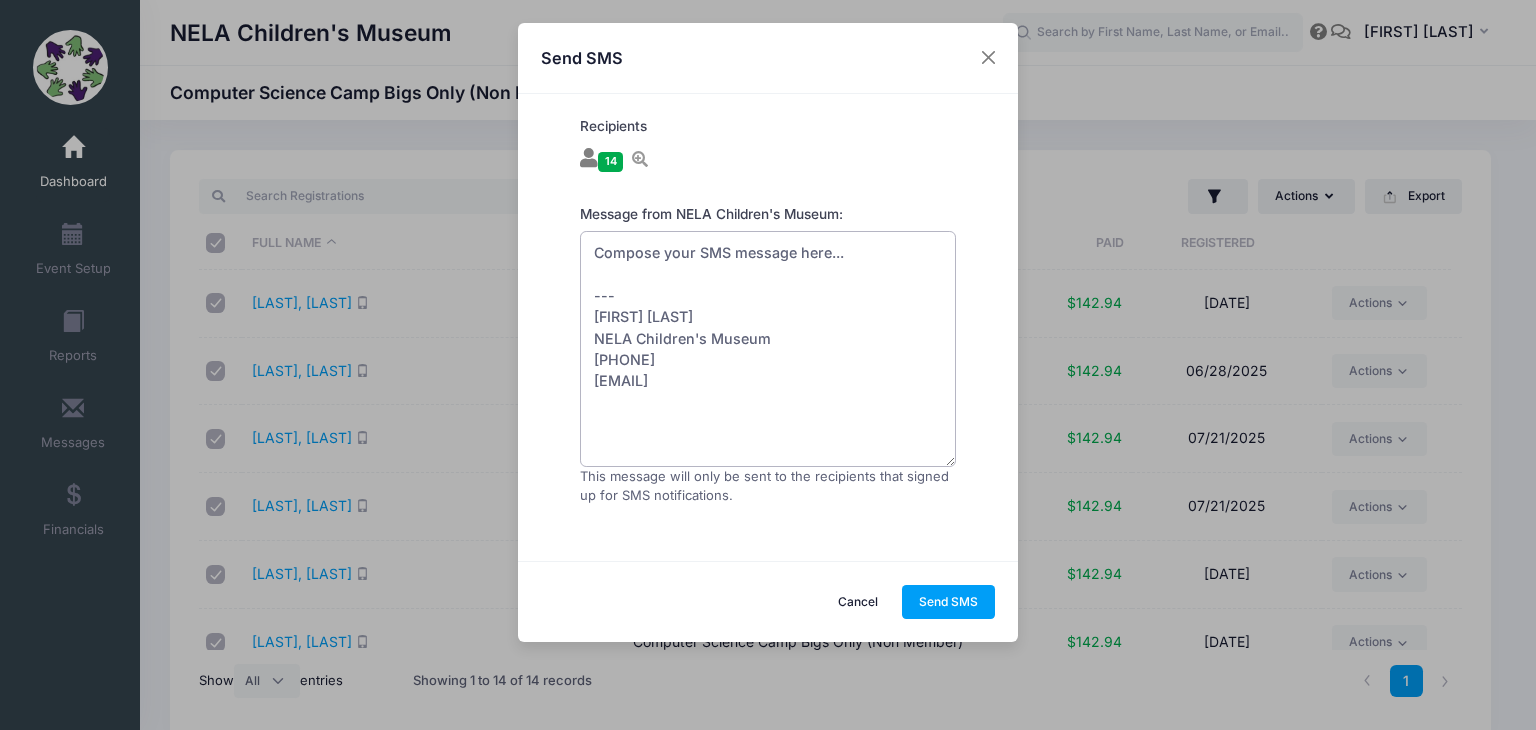 click on "Compose your SMS message here...
---
[FIRST] [LAST]
NELA Children's Museum
[PHONE]
[EMAIL]" at bounding box center [768, 349] 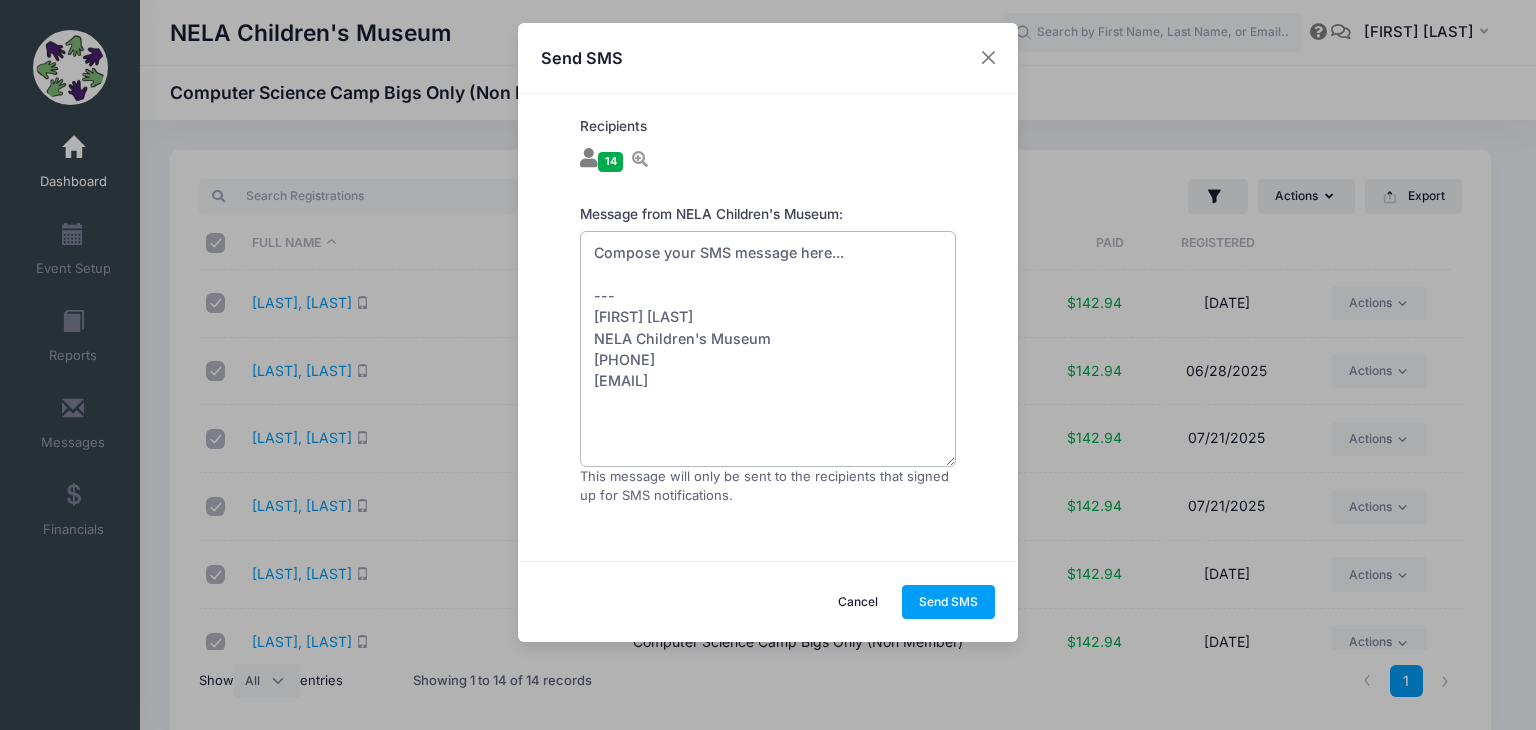 drag, startPoint x: 867, startPoint y: 251, endPoint x: 518, endPoint y: 232, distance: 349.5168 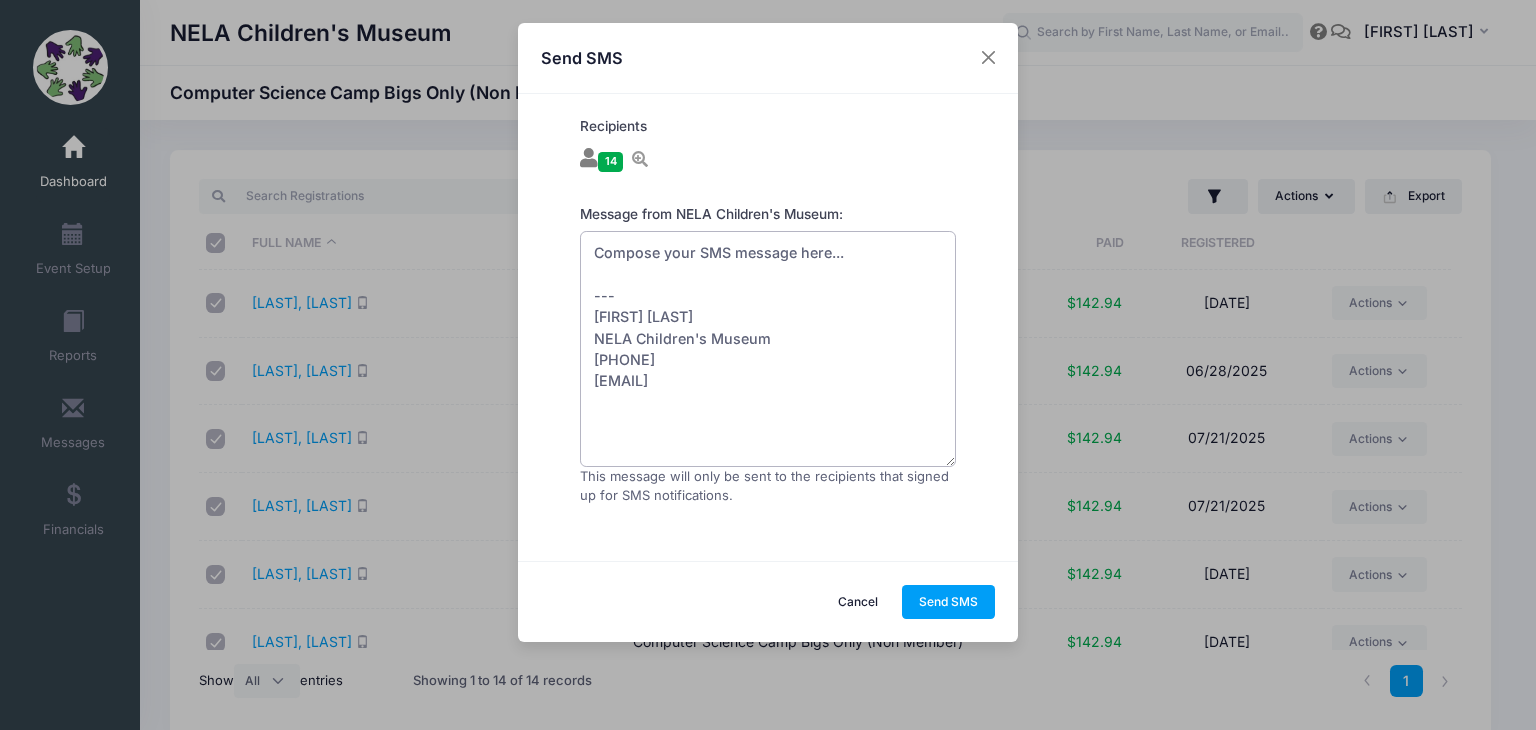 click on "Recipients
14
Barrett, Josephine;   Blackwell, JP;   Ledford, Oliver;   Ledford, Olivia;   Lenard, Hilton;   Miller, Emma;   Norris, Claire;   Norris, Jack;   Rivers, Gideon;   Rowley, Ryder;   Stafford, Zach;   Temple, Elijah;   Woodard, Clara;   Woodard, Wyatt;" at bounding box center [768, 328] 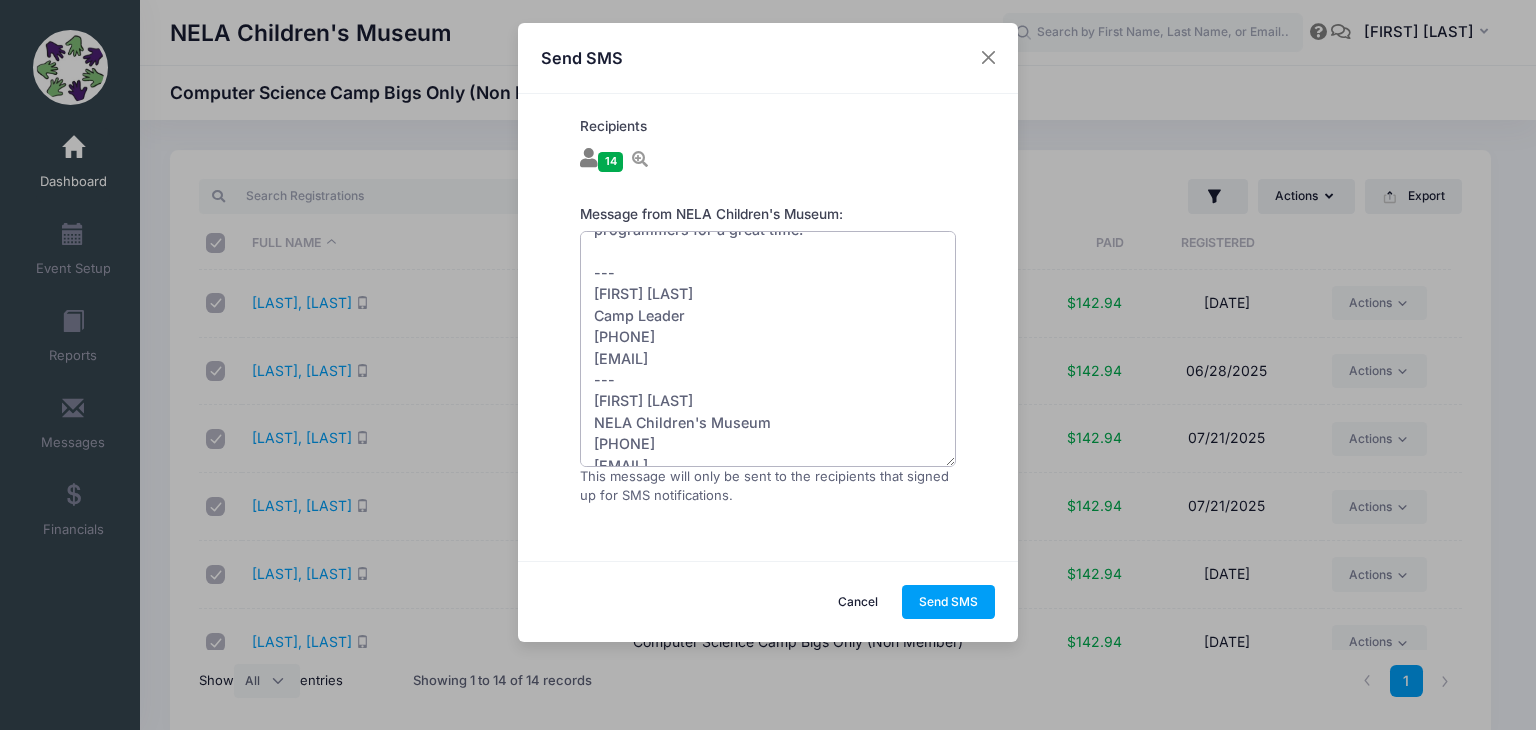 scroll, scrollTop: 192, scrollLeft: 0, axis: vertical 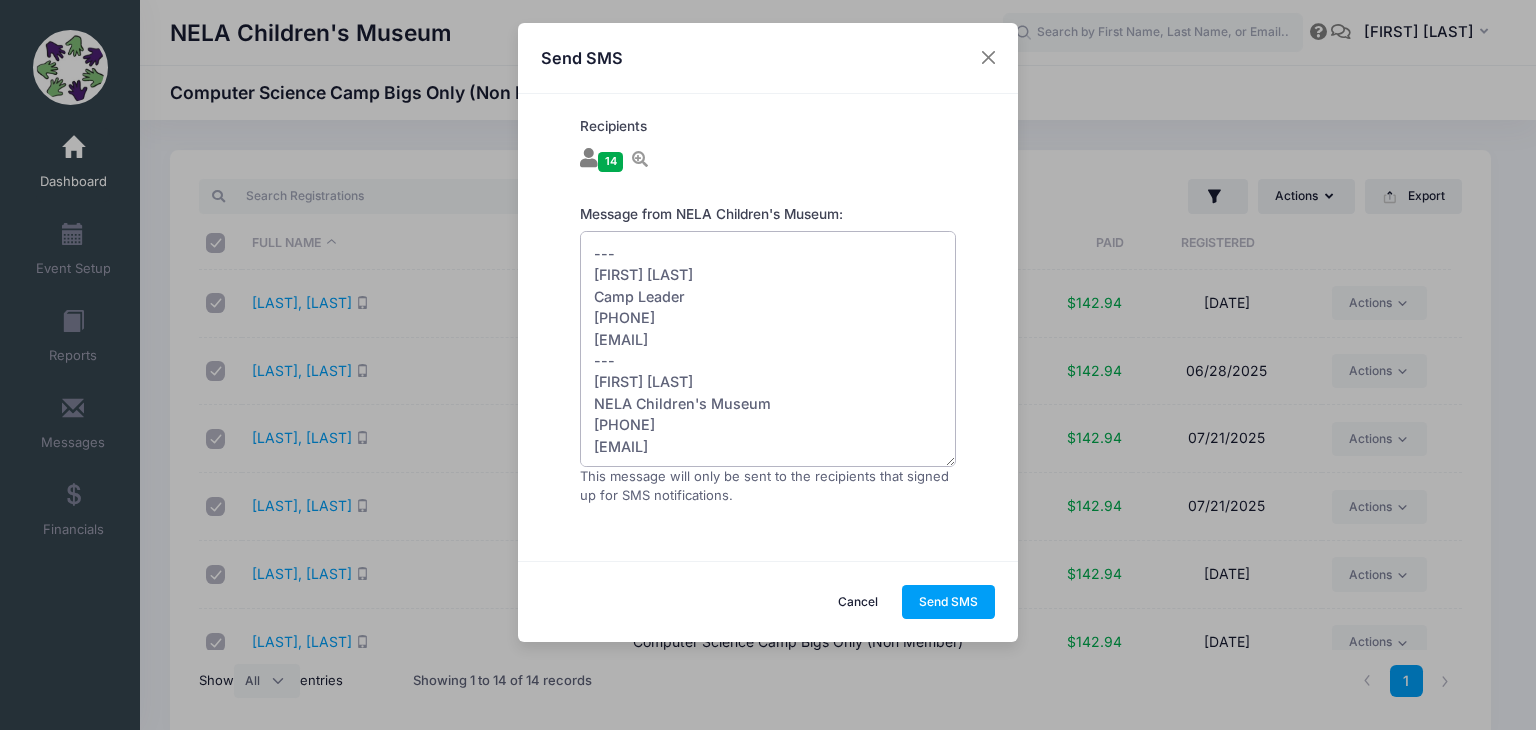 drag, startPoint x: 752, startPoint y: 447, endPoint x: 583, endPoint y: 356, distance: 191.9427 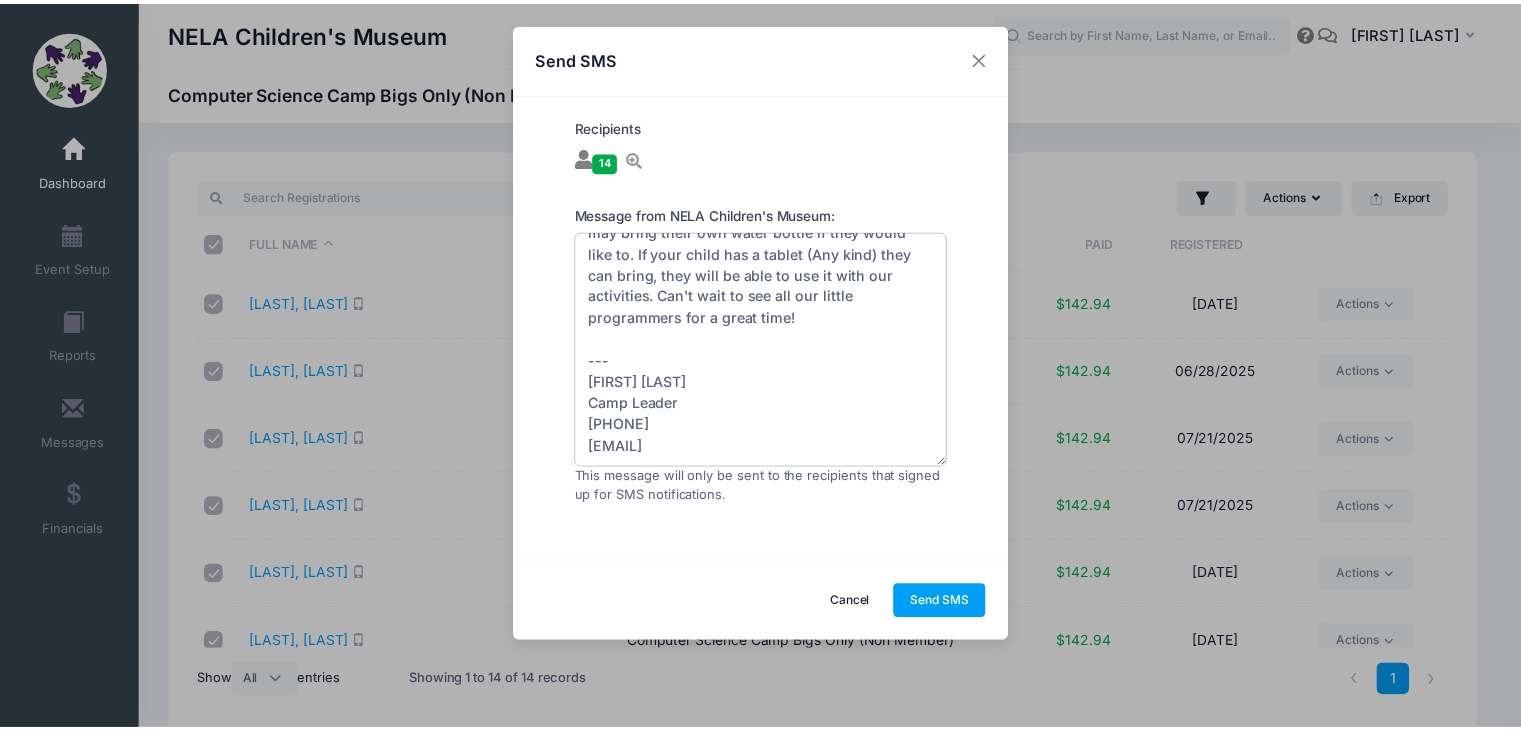 scroll, scrollTop: 0, scrollLeft: 0, axis: both 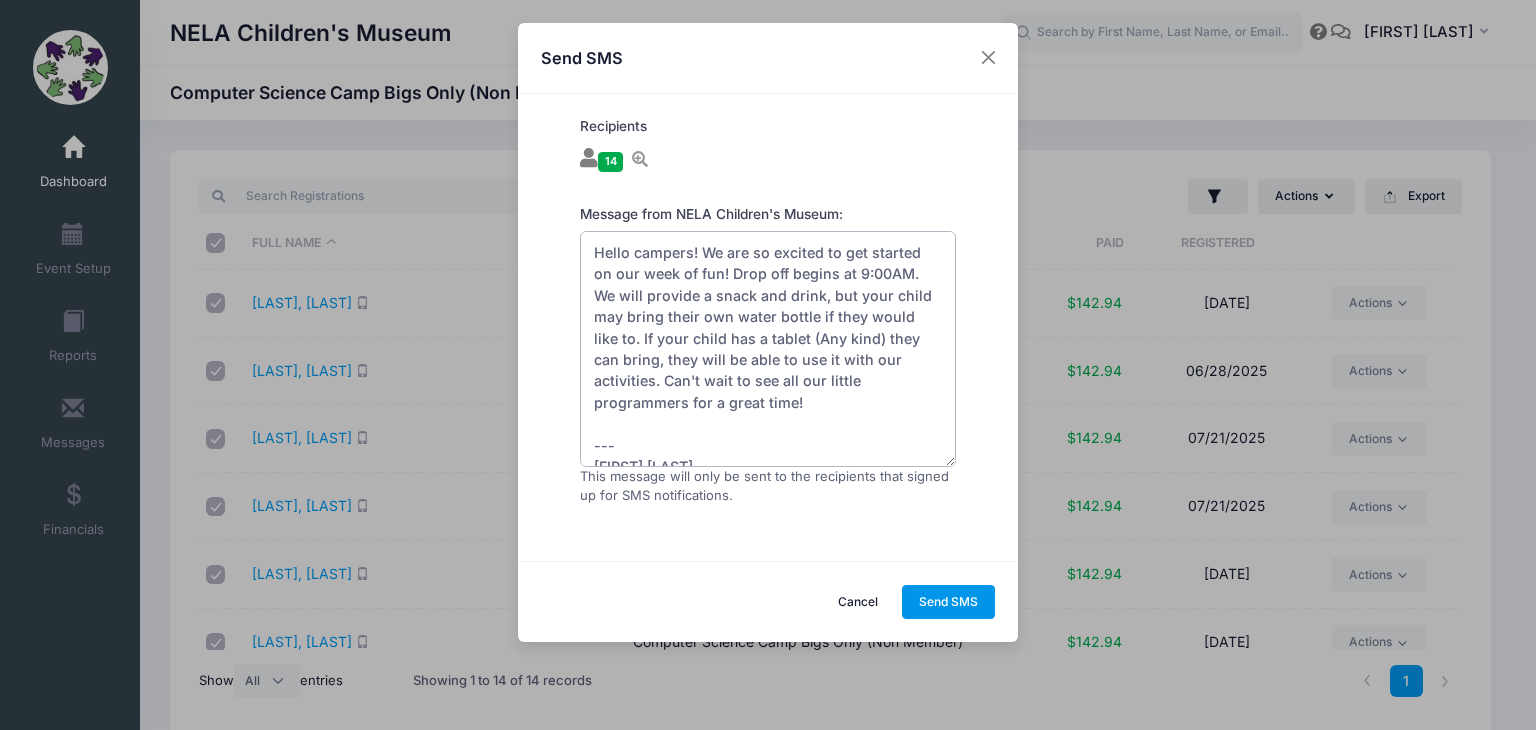 type on "Hello campers! We are so excited to get started on our week of fun! Drop off begins at 9:00AM. We will provide a snack and drink, but your child may bring their own water bottle if they would like to. If your child has a tablet (Any kind) they can bring, they will be able to use it with our activities. Can't wait to see all our little programmers for a great time!
---
[FIRST] [LAST]
Camp Leader
[PHONE]
[EMAIL]" 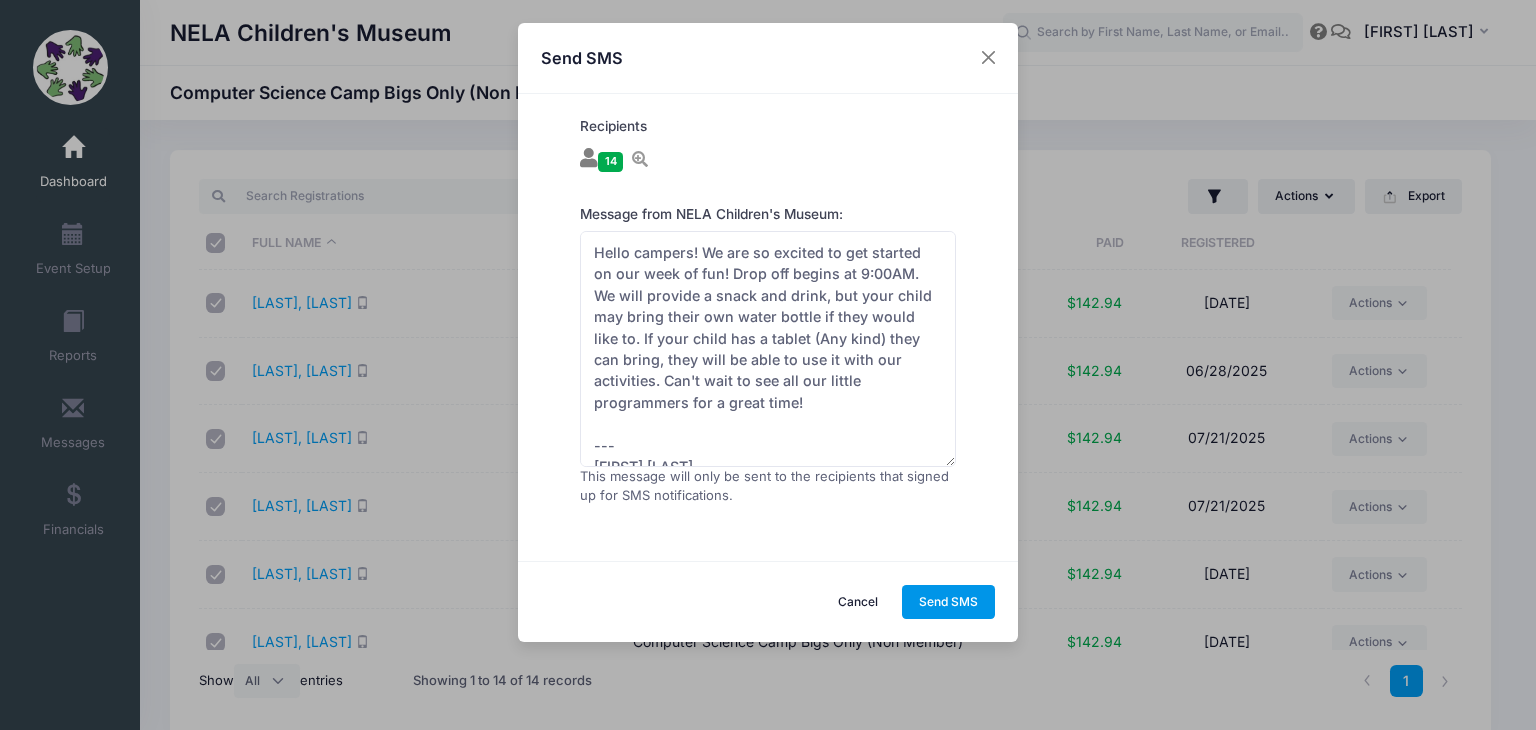 click on "Send SMS" at bounding box center (949, 602) 